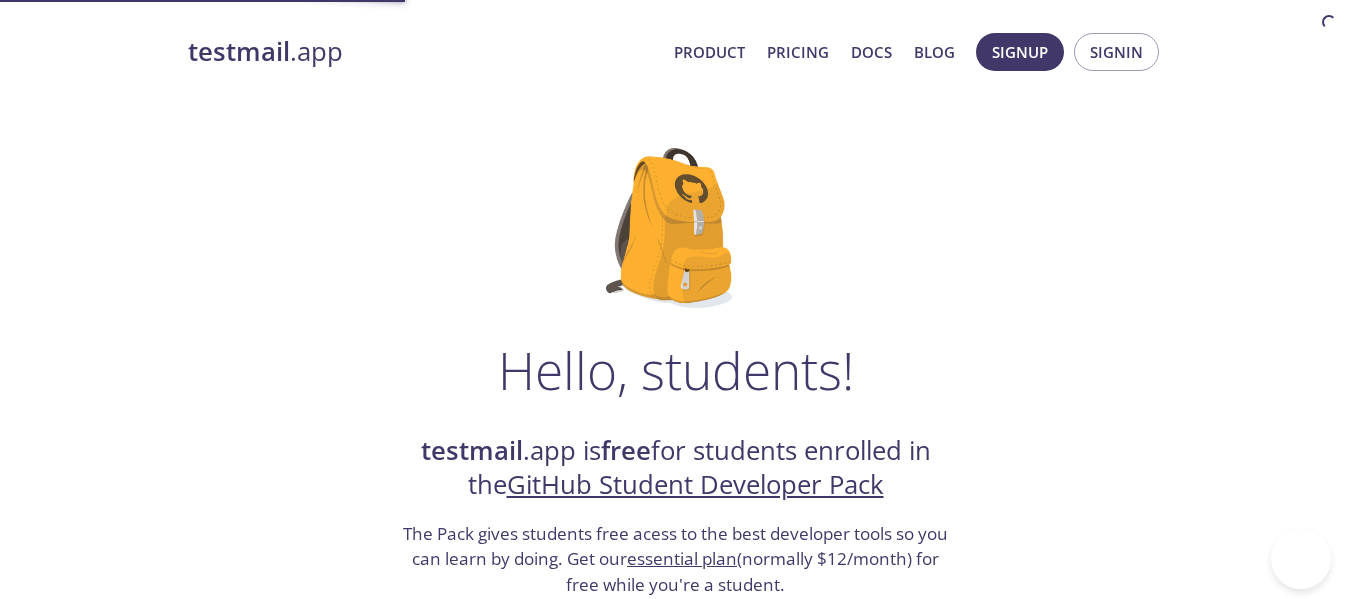 scroll, scrollTop: 0, scrollLeft: 0, axis: both 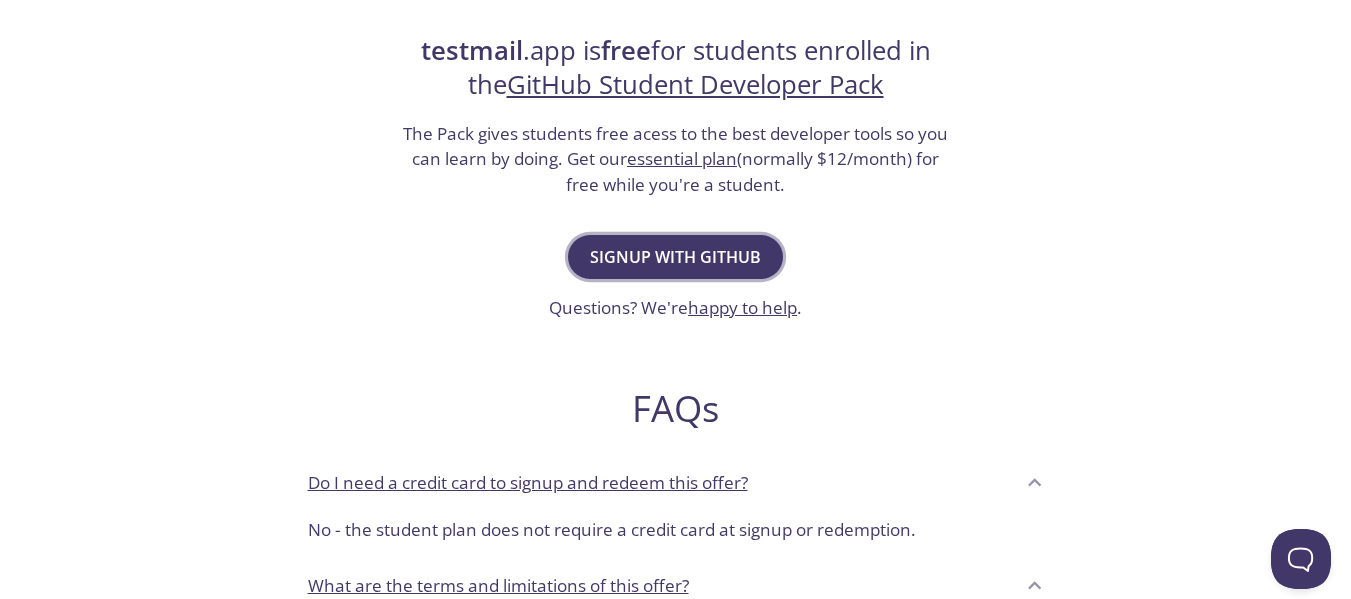 click on "Signup with GitHub" at bounding box center (675, 257) 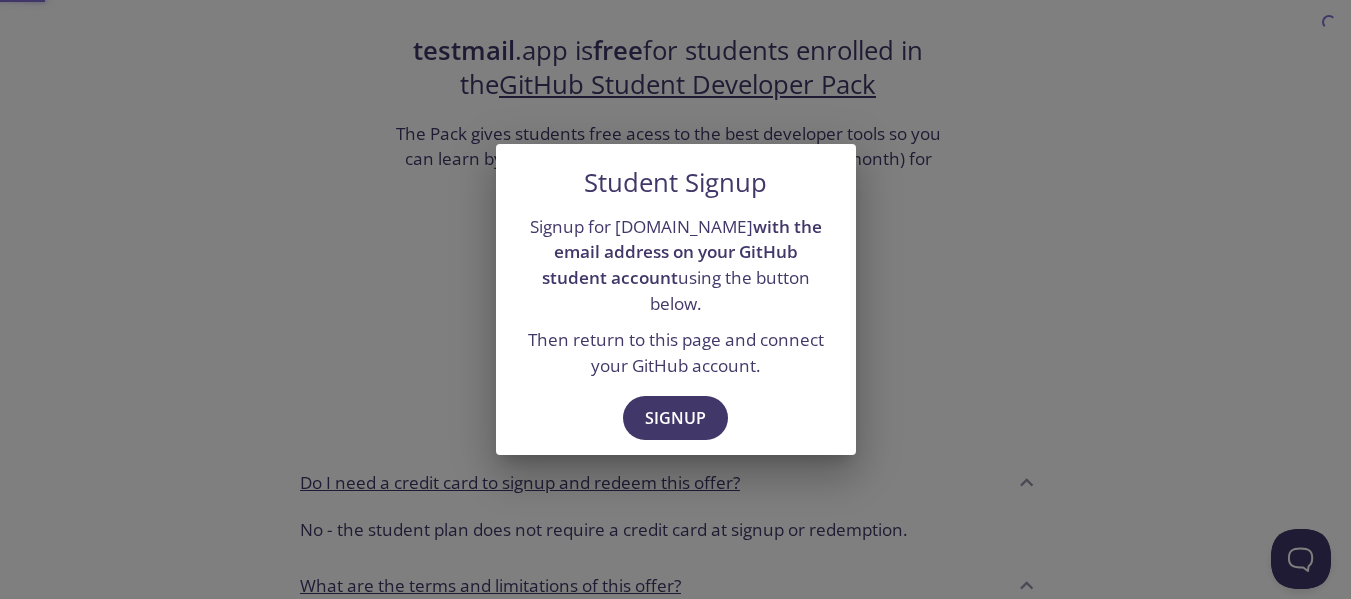 scroll, scrollTop: 0, scrollLeft: 0, axis: both 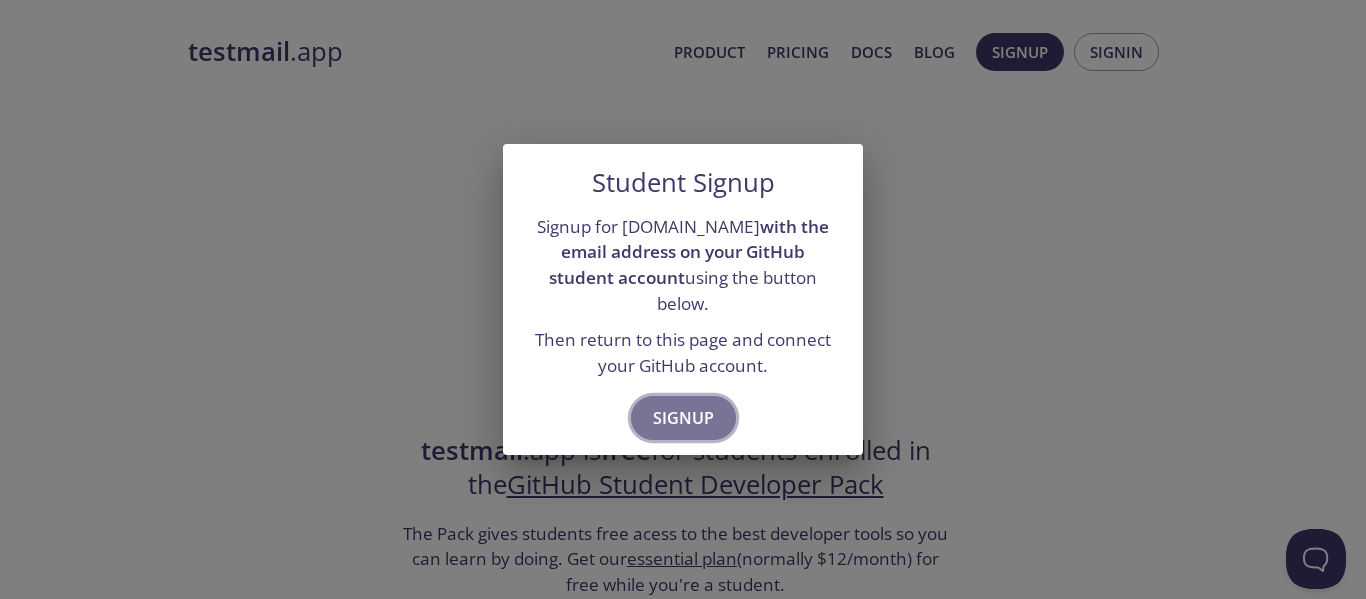 click on "Signup" at bounding box center [683, 418] 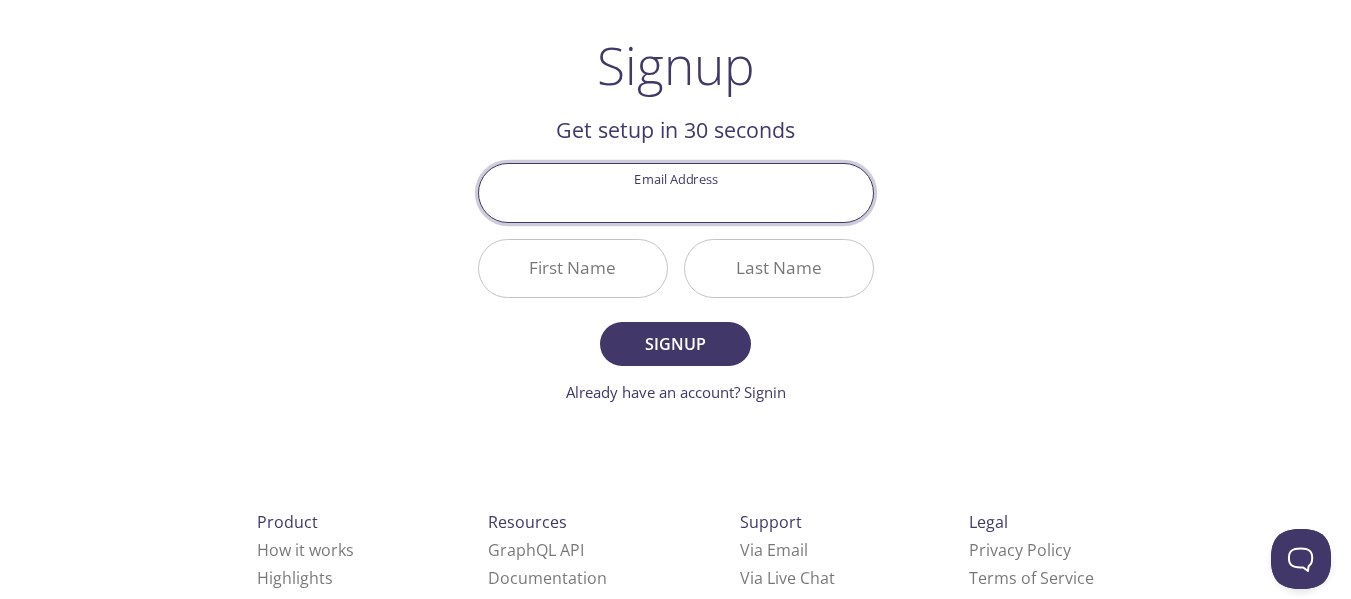 scroll, scrollTop: 90, scrollLeft: 0, axis: vertical 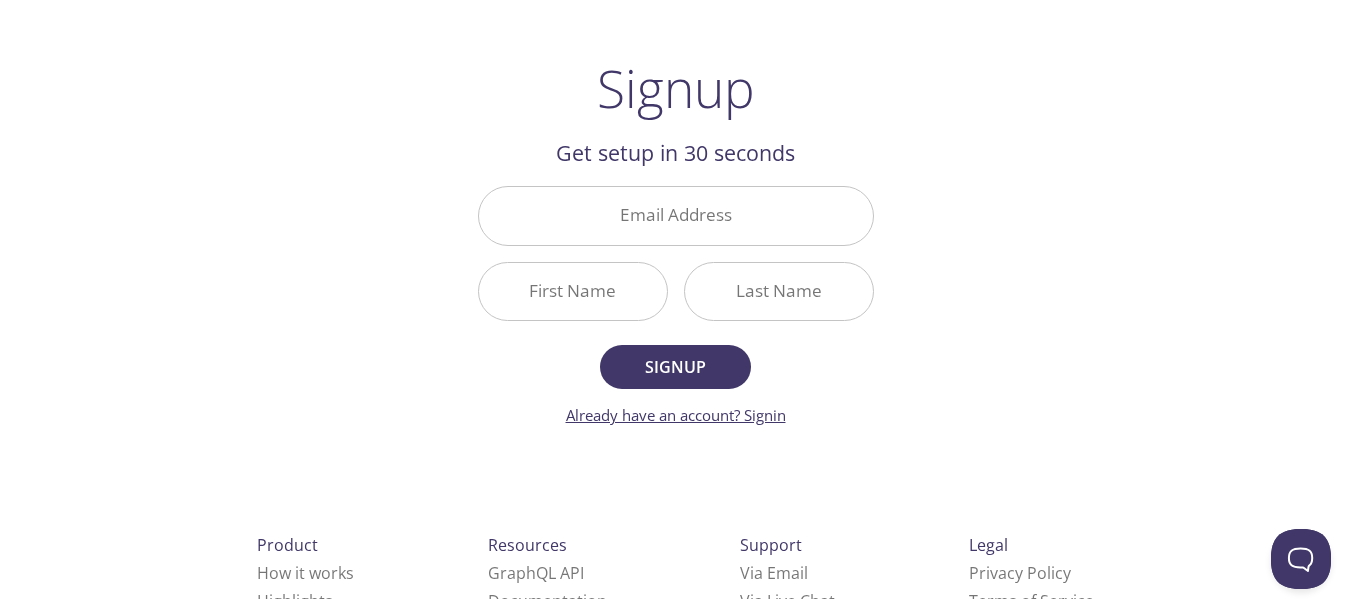 click on "Already have an account? Signin" at bounding box center (676, 415) 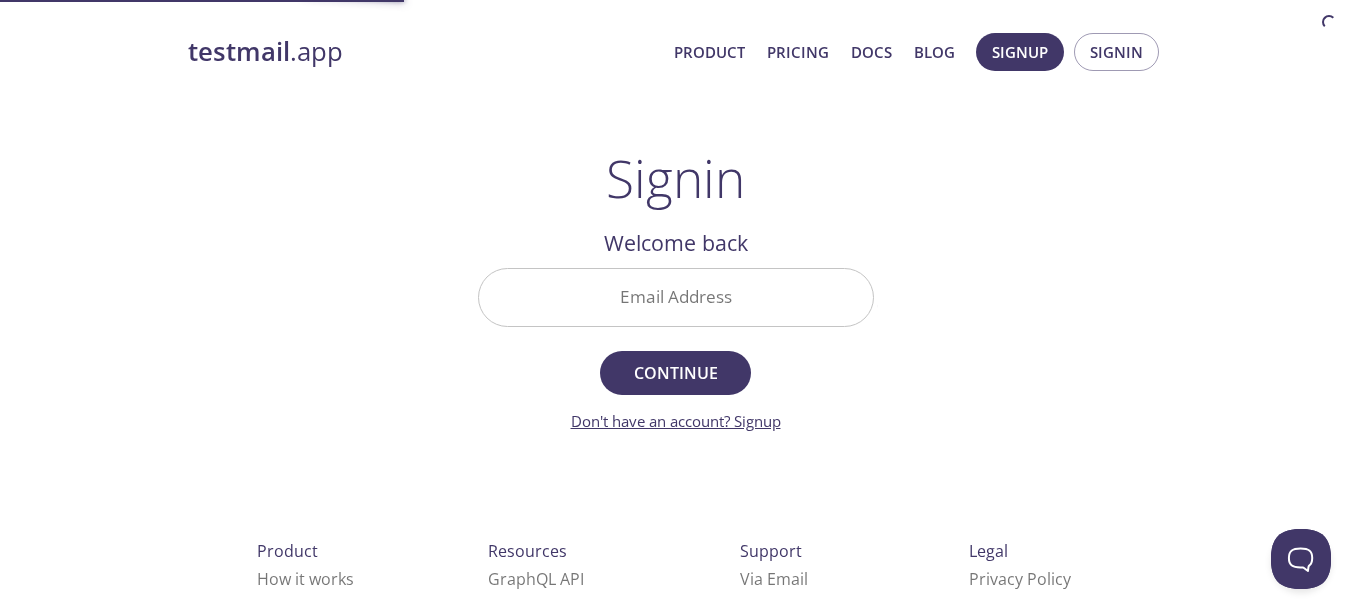 click on "Don't have an account? Signup" at bounding box center [676, 421] 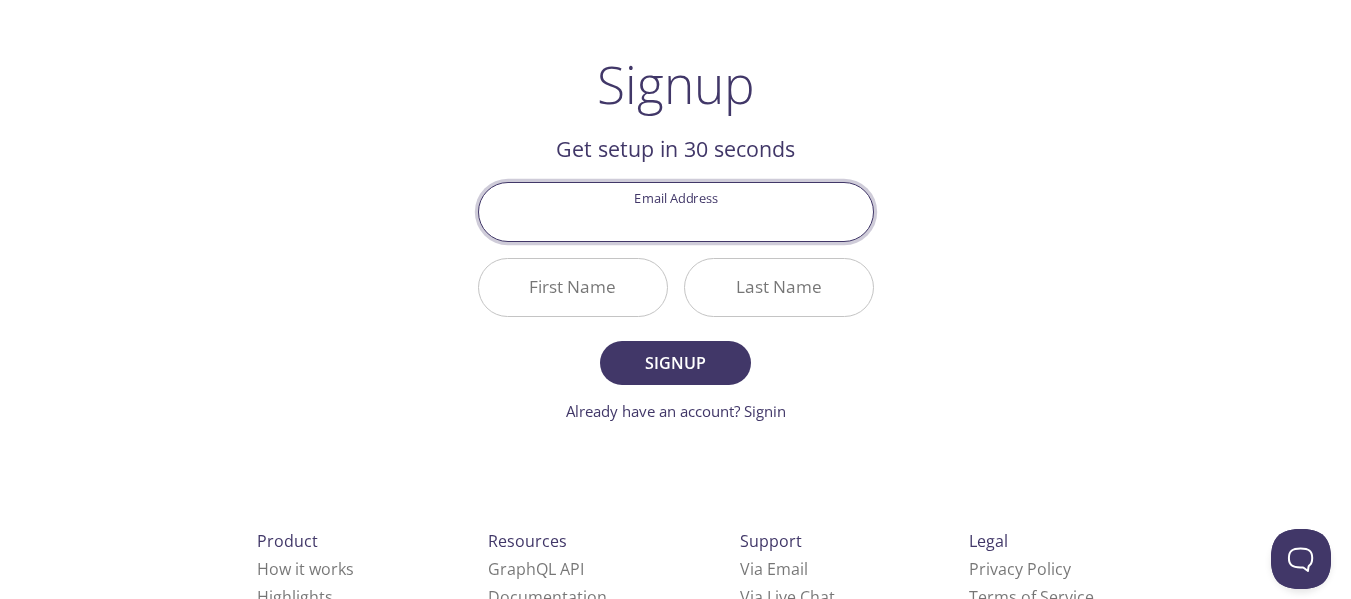 scroll, scrollTop: 0, scrollLeft: 0, axis: both 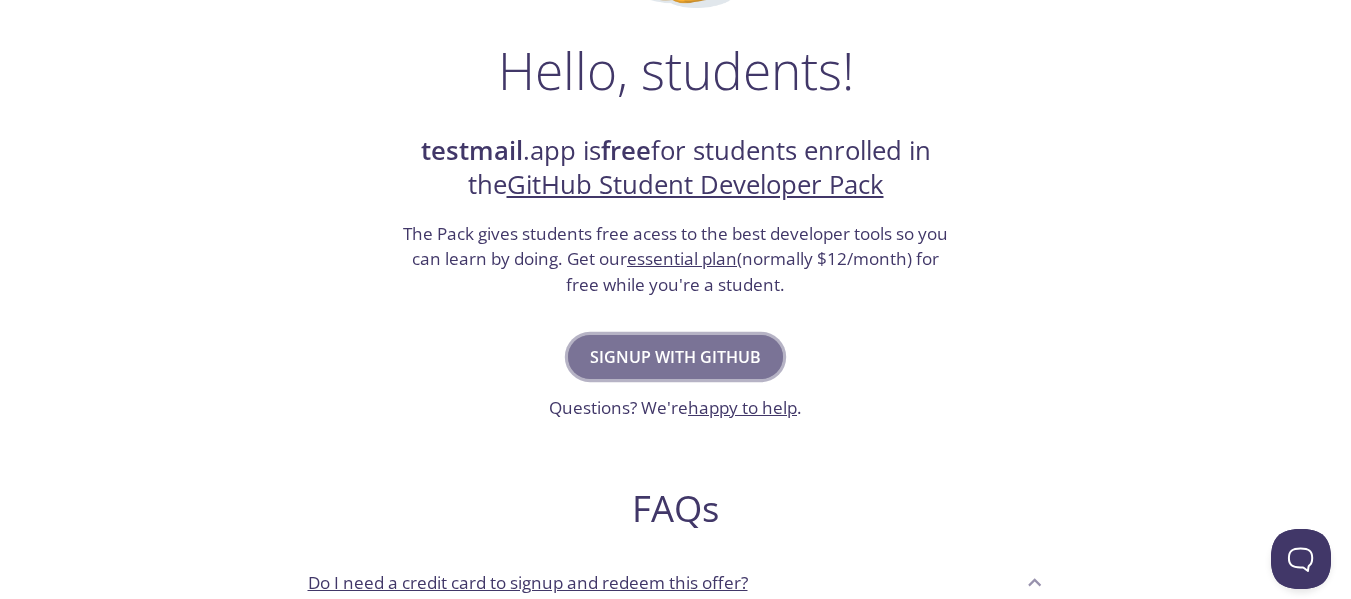 click on "Signup with GitHub" at bounding box center [675, 357] 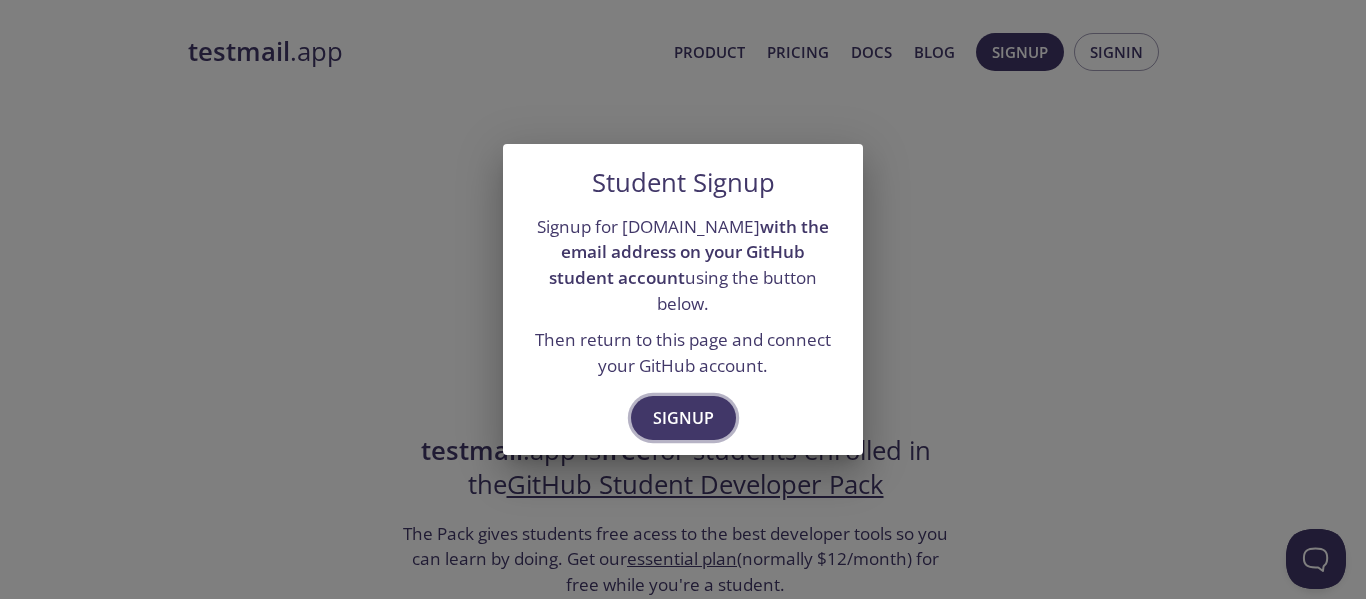 click on "Signup" at bounding box center (683, 418) 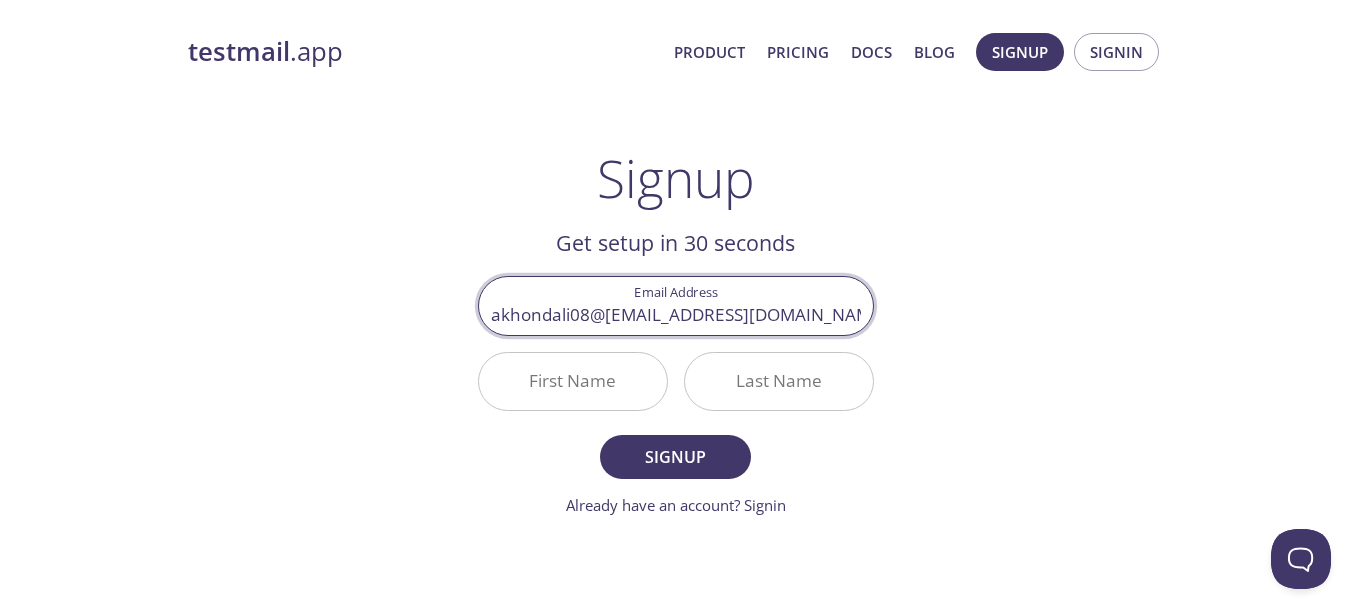 scroll, scrollTop: 0, scrollLeft: 142, axis: horizontal 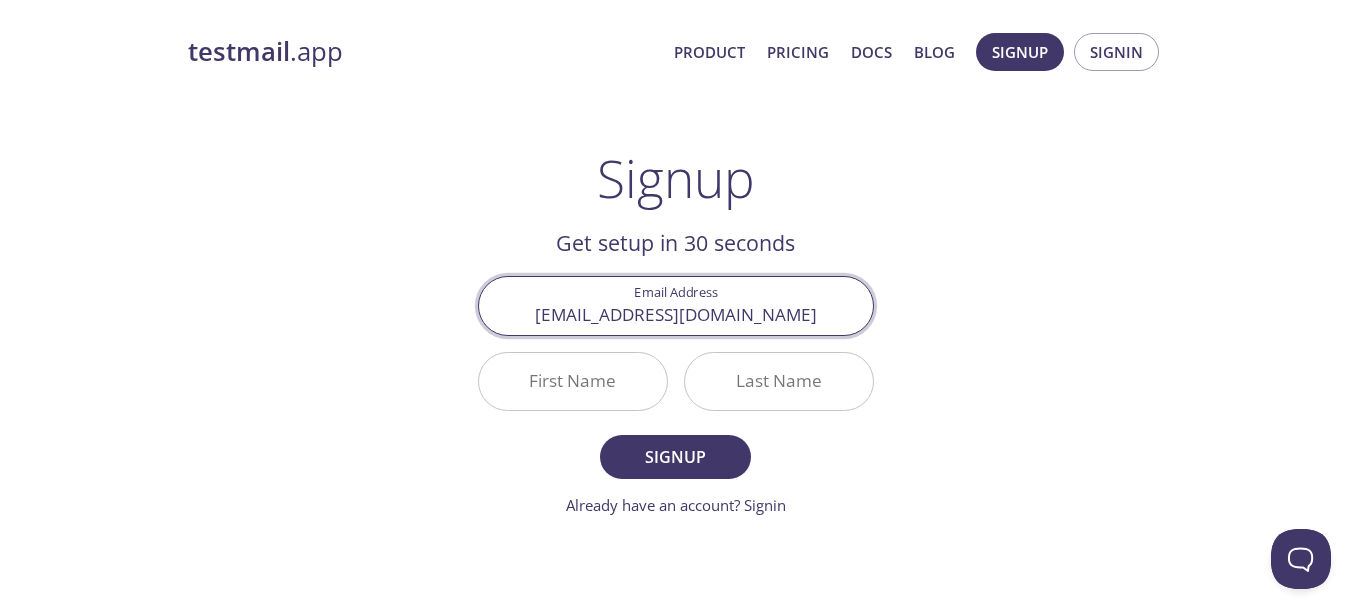 type on "[EMAIL_ADDRESS][DOMAIN_NAME]" 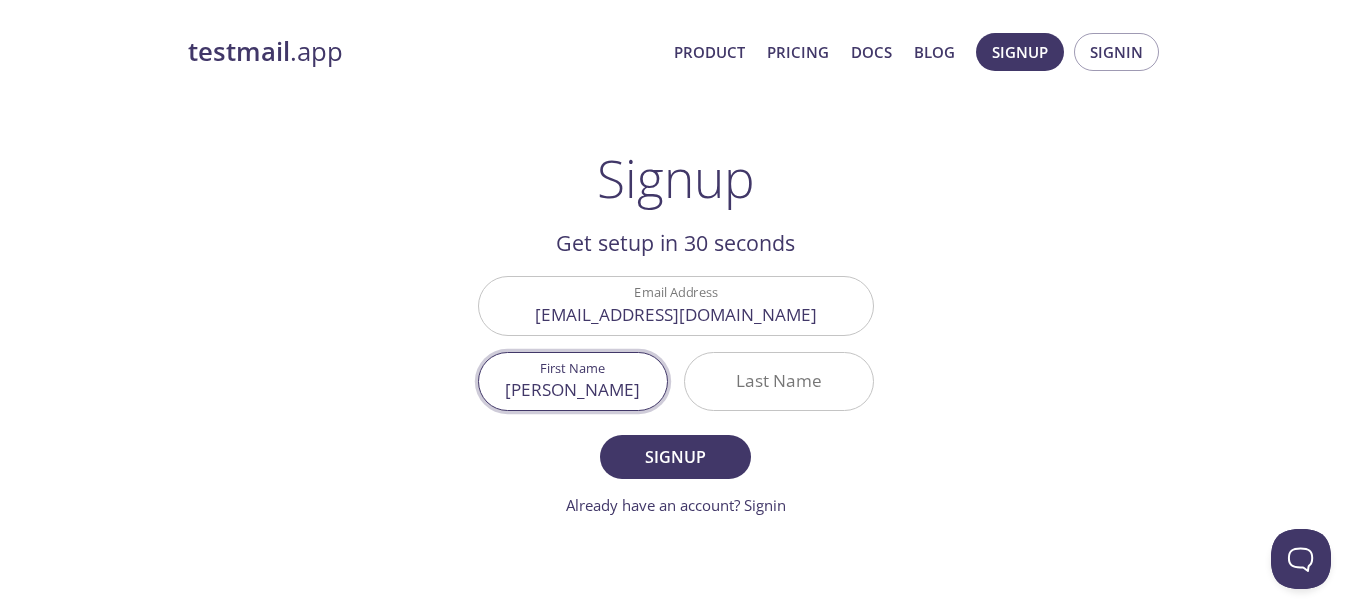 type on "[PERSON_NAME]" 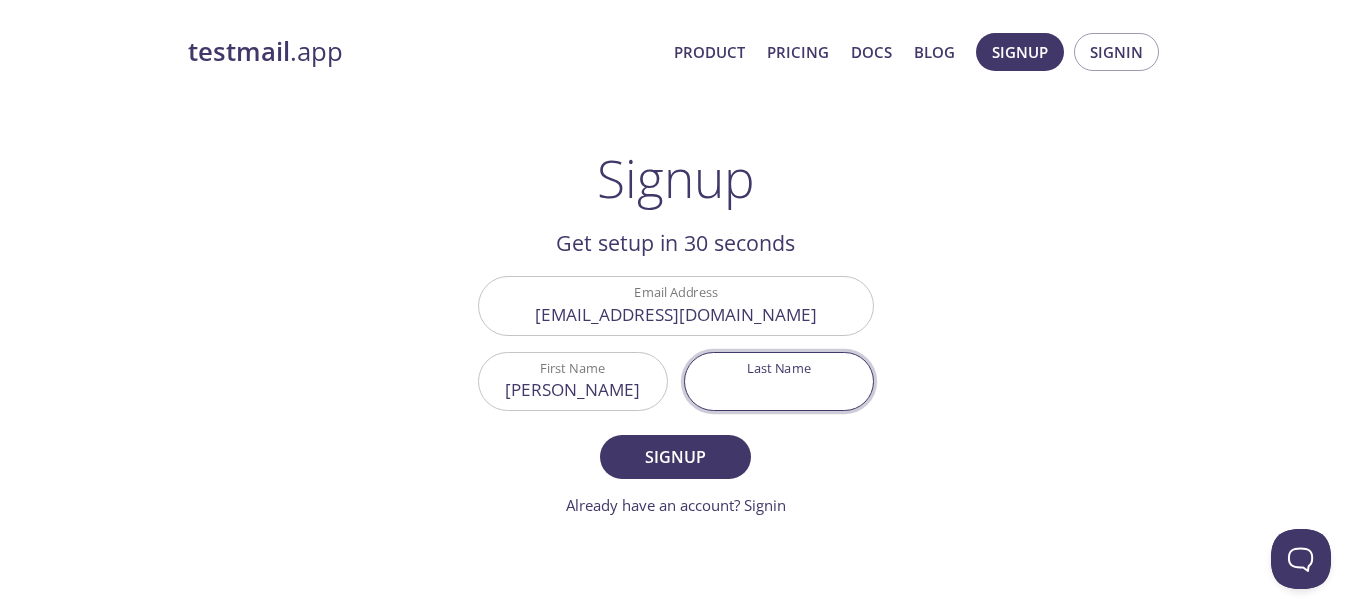 click on "Last Name" at bounding box center (779, 381) 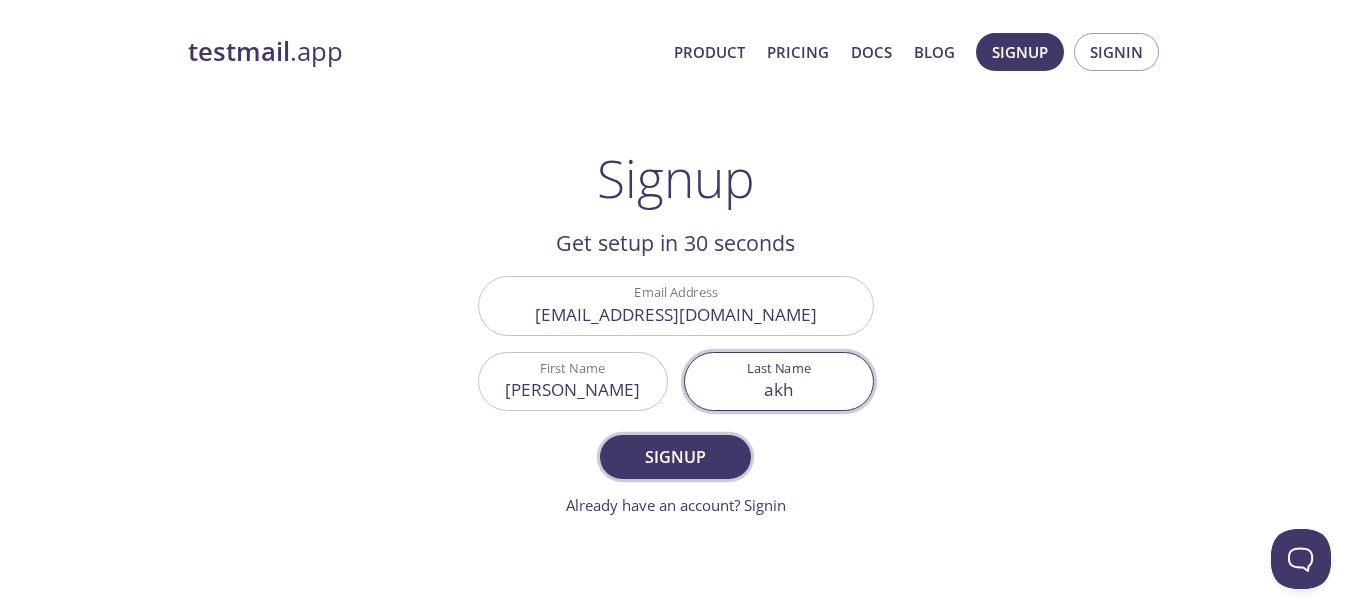 type on "akh" 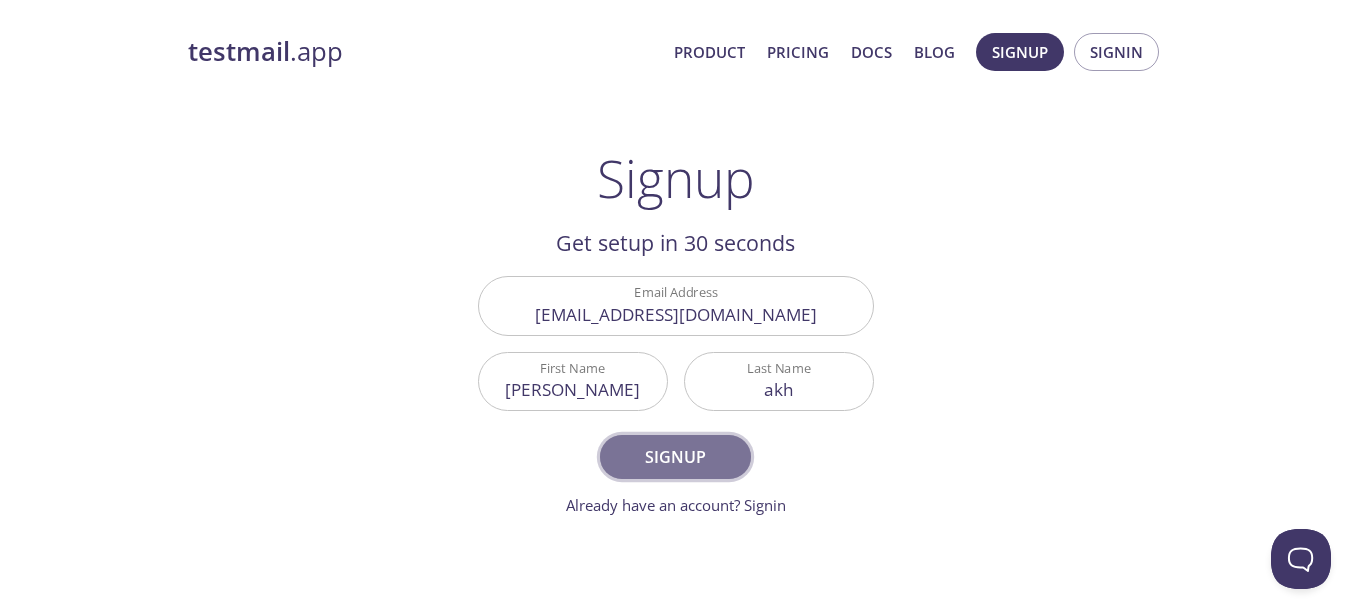 click on "Signup" at bounding box center [675, 457] 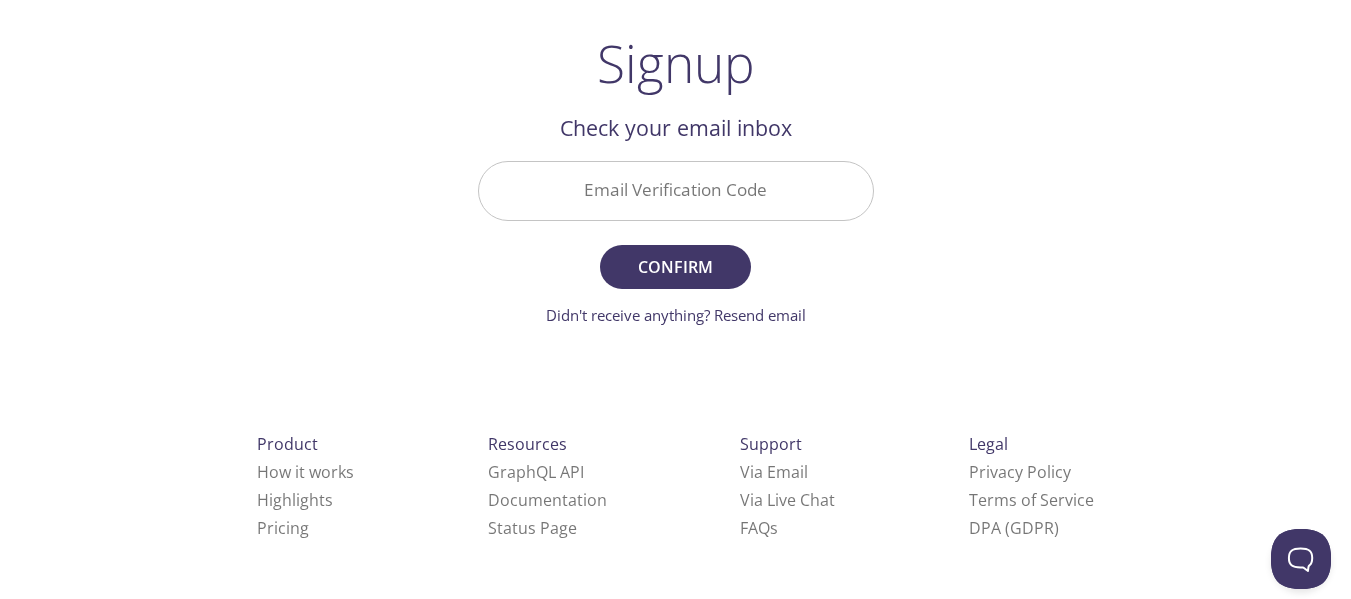 scroll, scrollTop: 114, scrollLeft: 0, axis: vertical 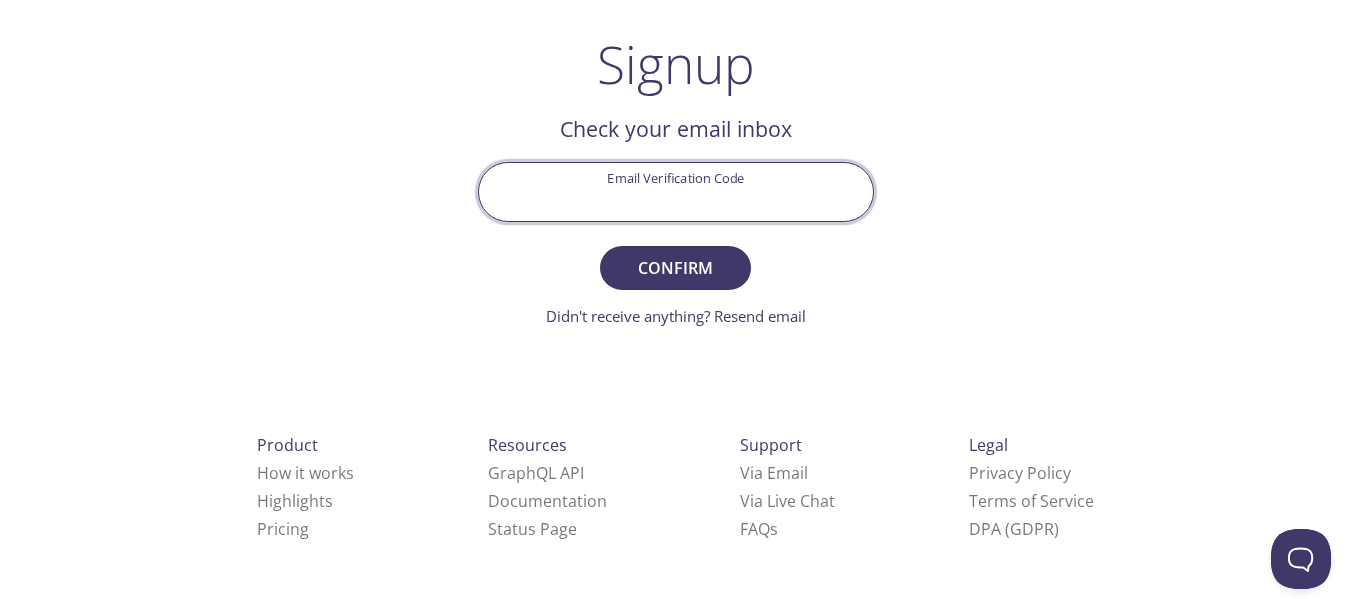 click on "Email Verification Code" at bounding box center (676, 191) 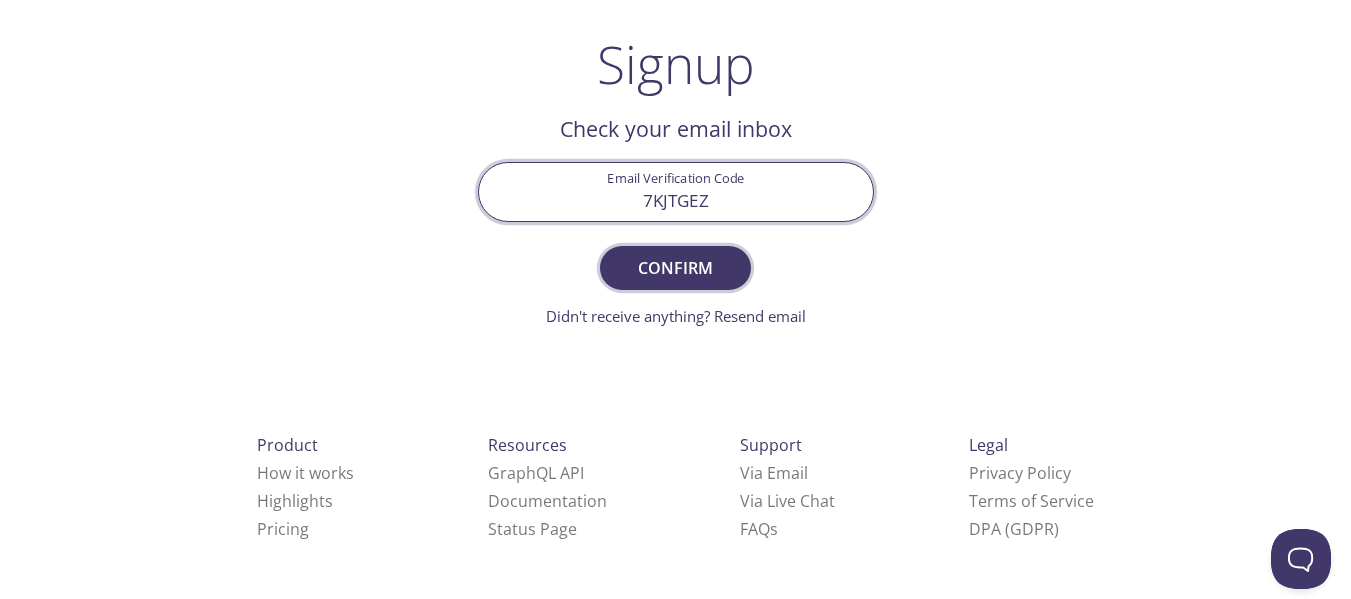 type on "7KJTGEZ" 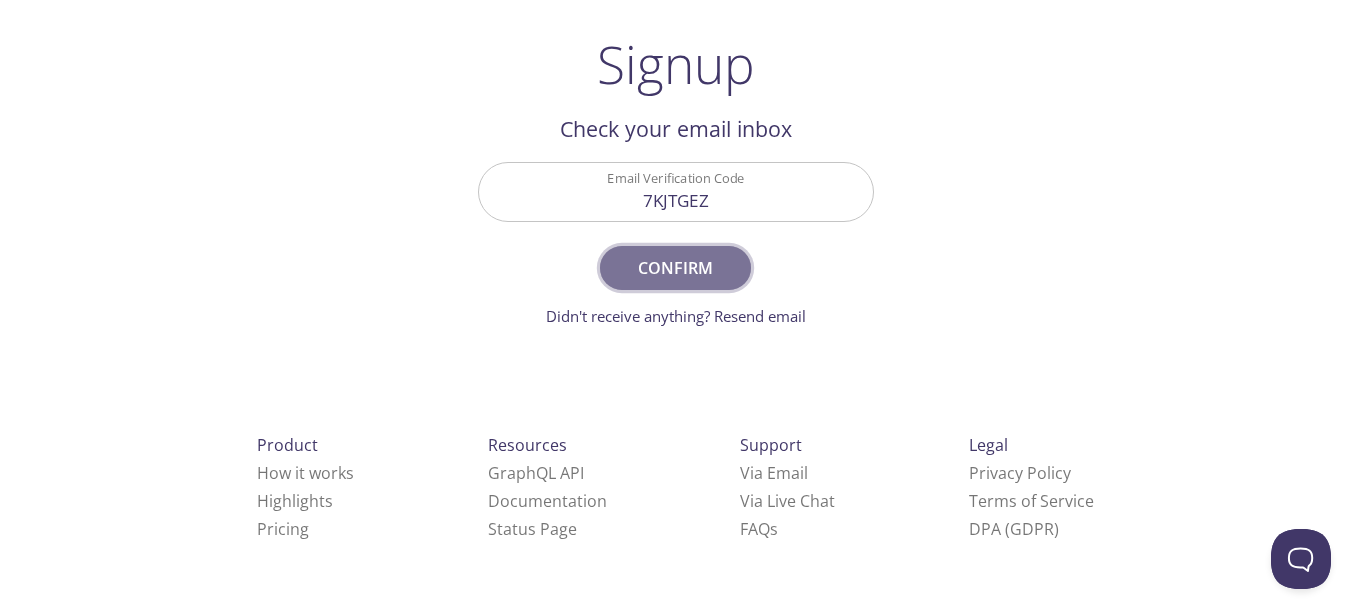 click on "Confirm" at bounding box center [675, 268] 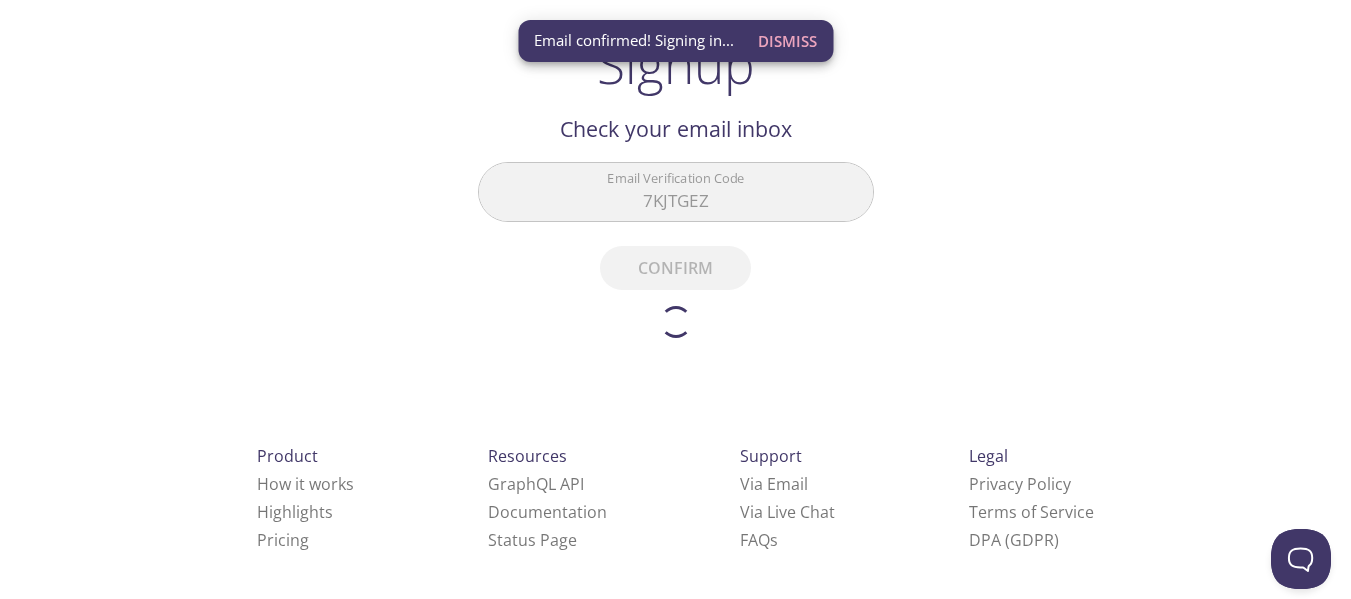 scroll, scrollTop: 0, scrollLeft: 0, axis: both 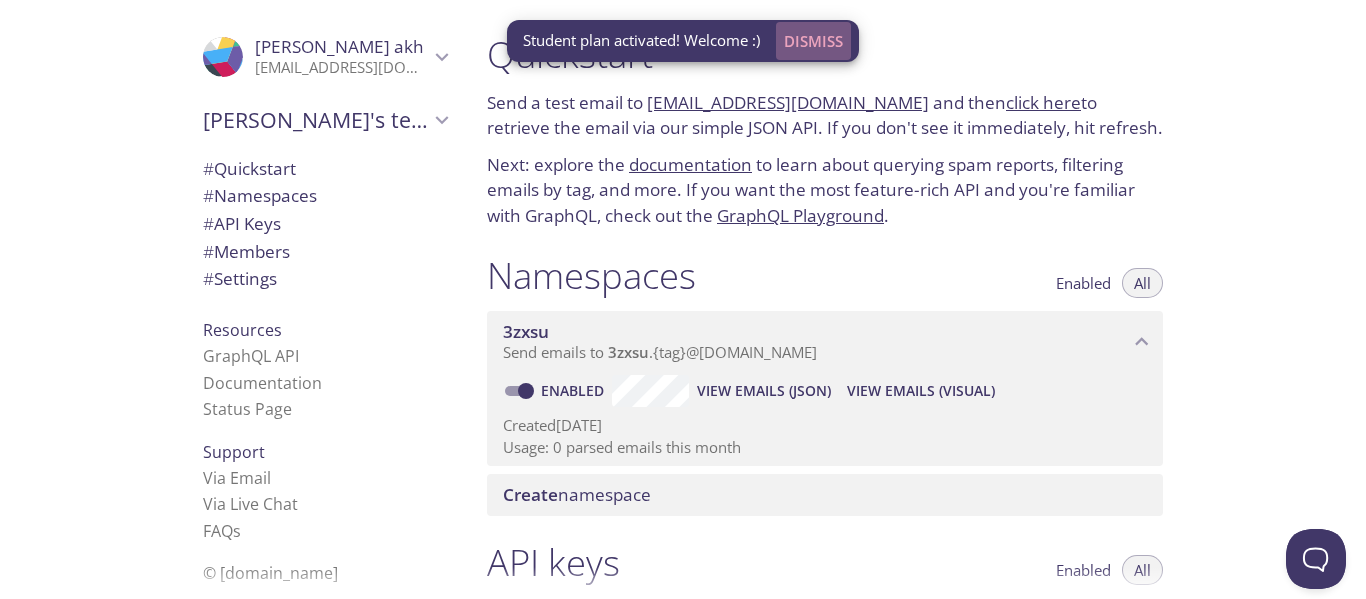 click on "Dismiss" at bounding box center [813, 41] 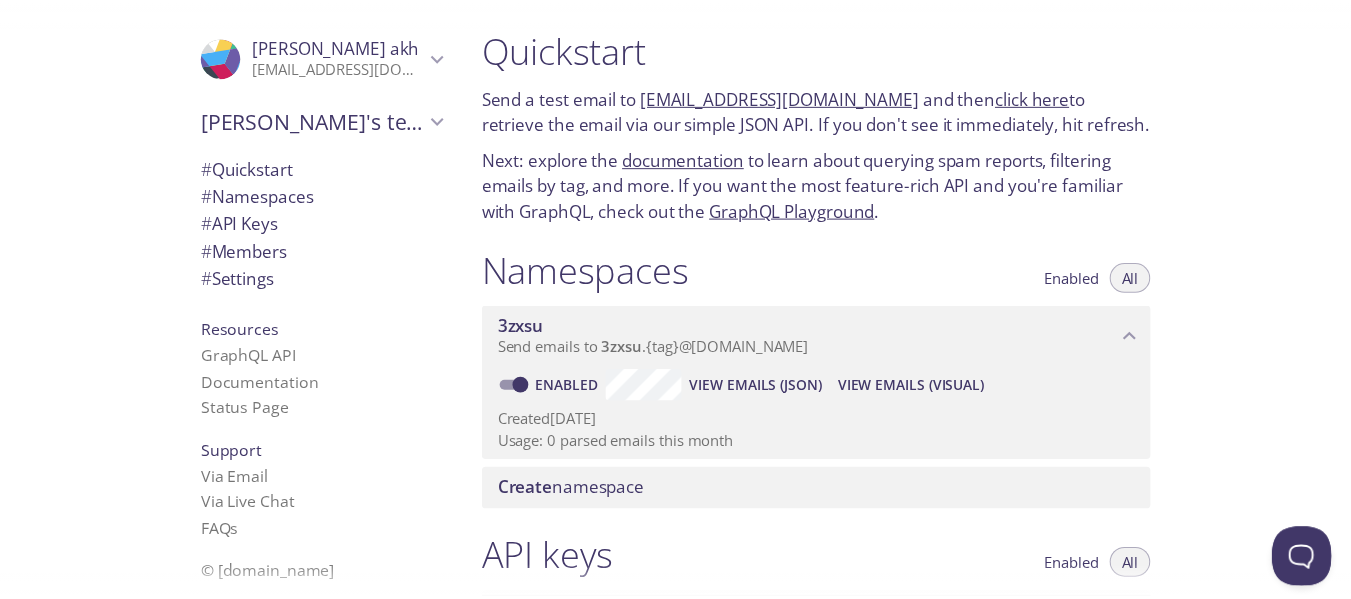 scroll, scrollTop: 0, scrollLeft: 0, axis: both 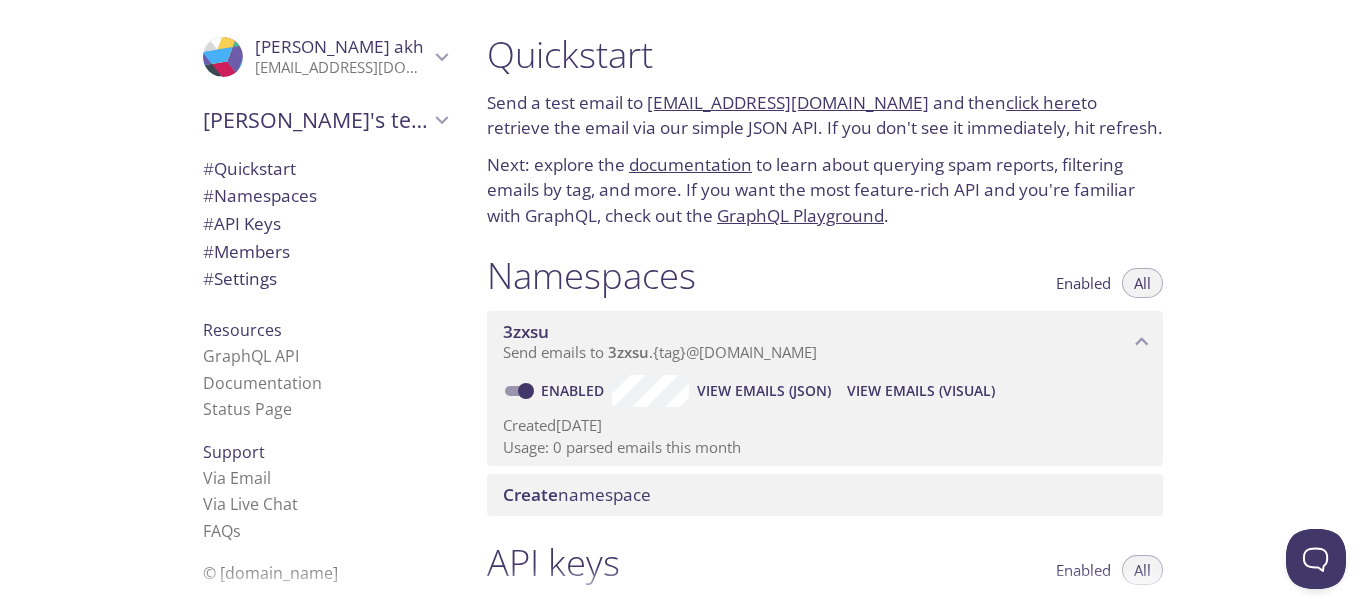 click on "Send emails to   3zxsu . {tag} @inbox.testmail.app" at bounding box center (816, 353) 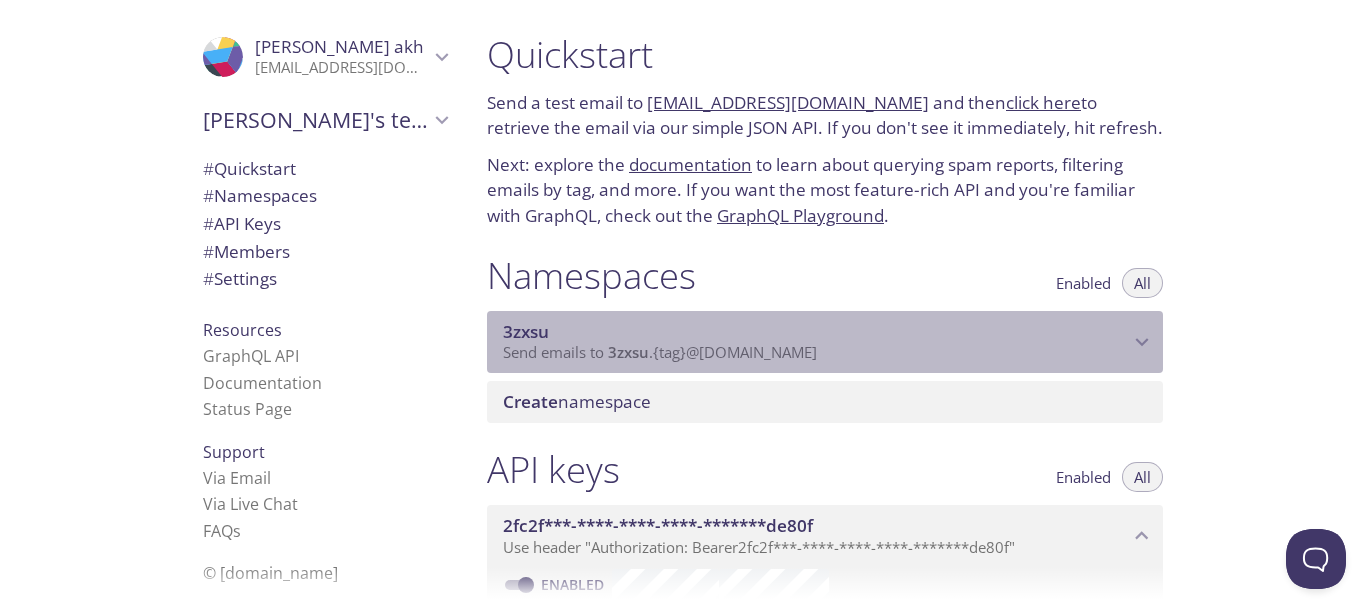 click on "Send emails to   3zxsu . {tag} @inbox.testmail.app" at bounding box center (816, 353) 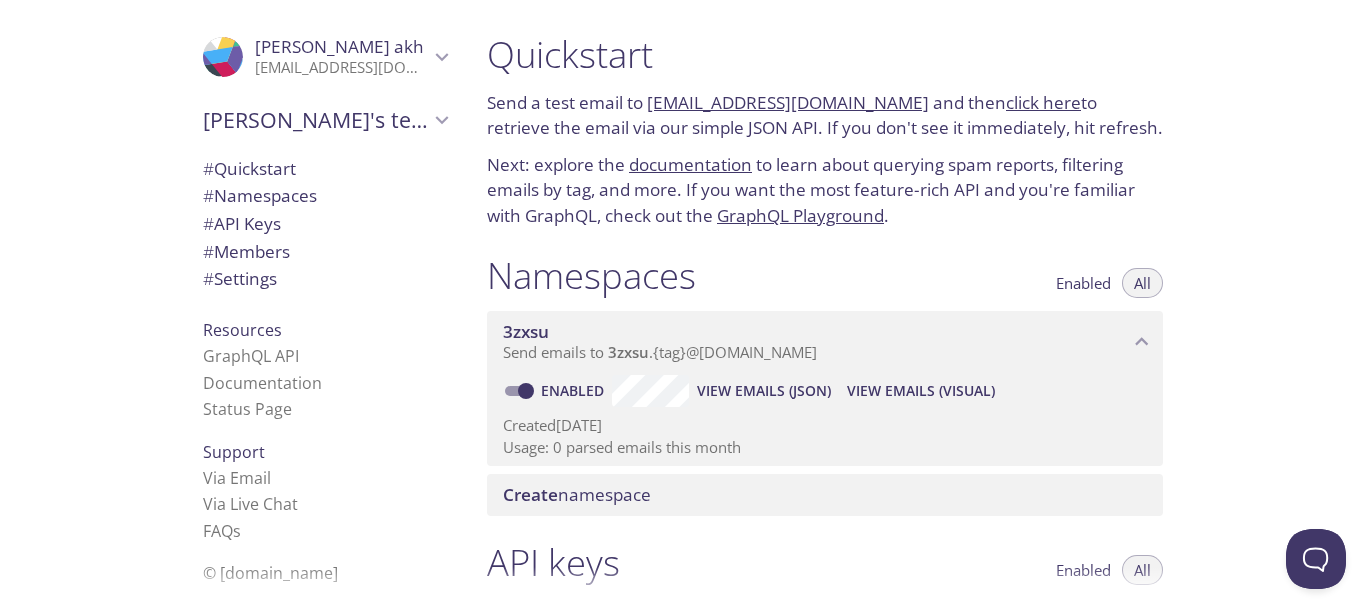 click on "Create  namespace" at bounding box center (577, 494) 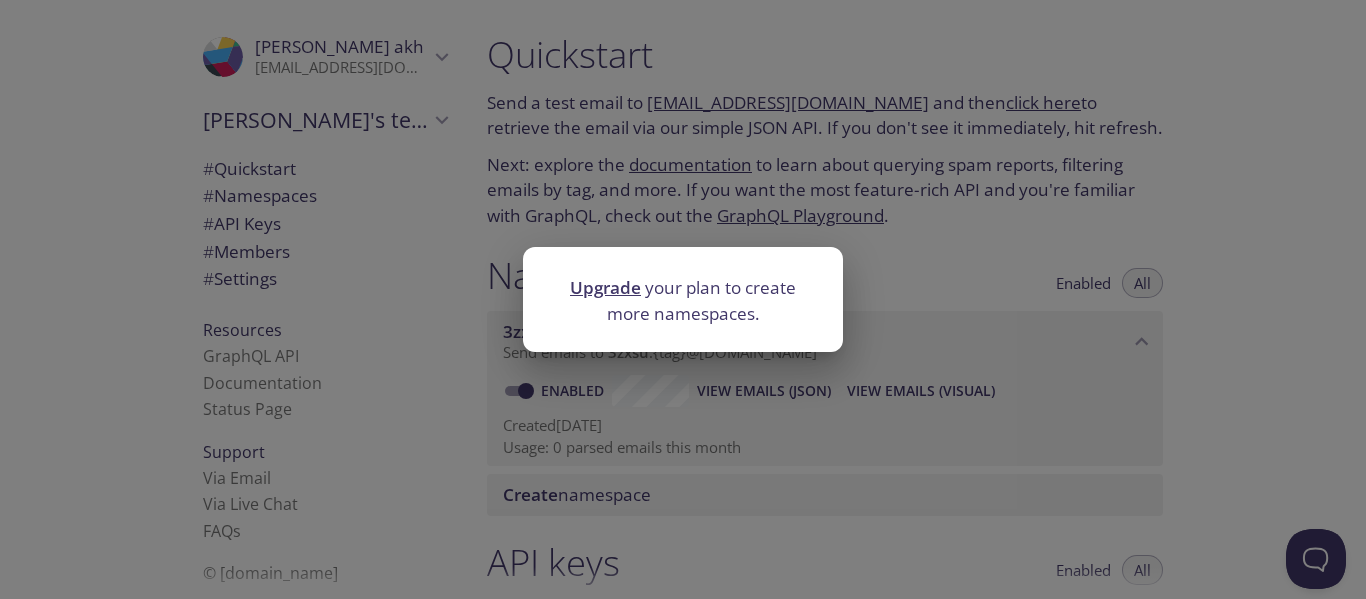 click on "Upgrade" at bounding box center (605, 287) 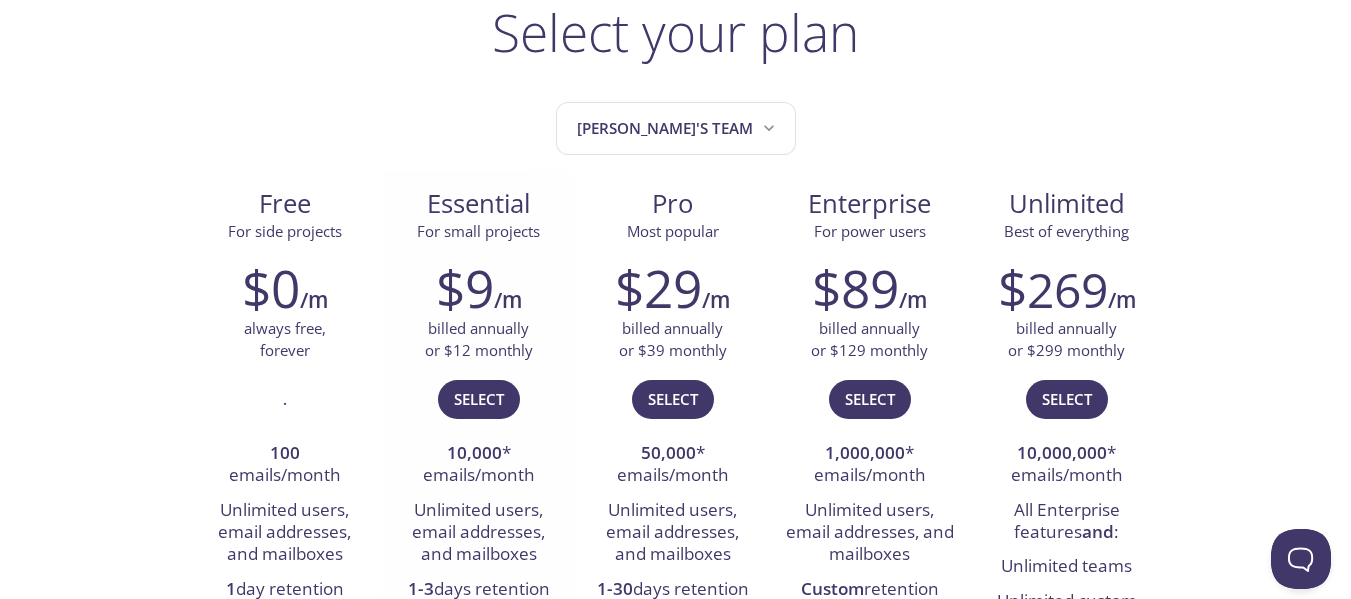 scroll, scrollTop: 400, scrollLeft: 0, axis: vertical 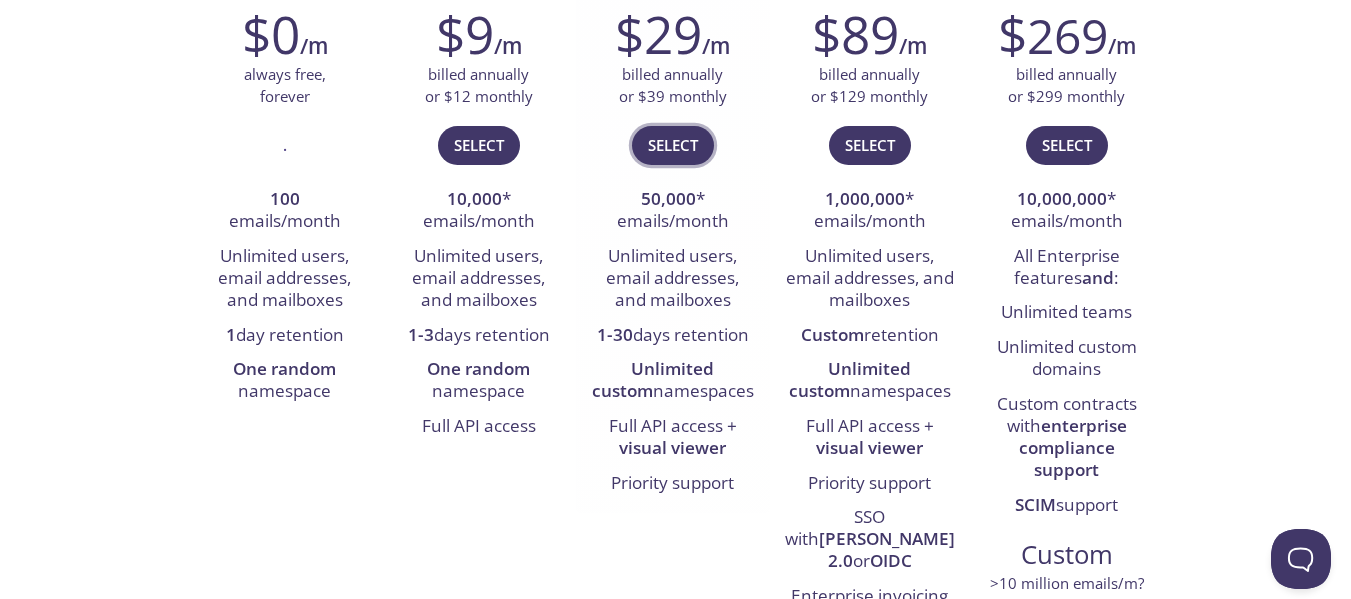 click on "Select" at bounding box center (673, 145) 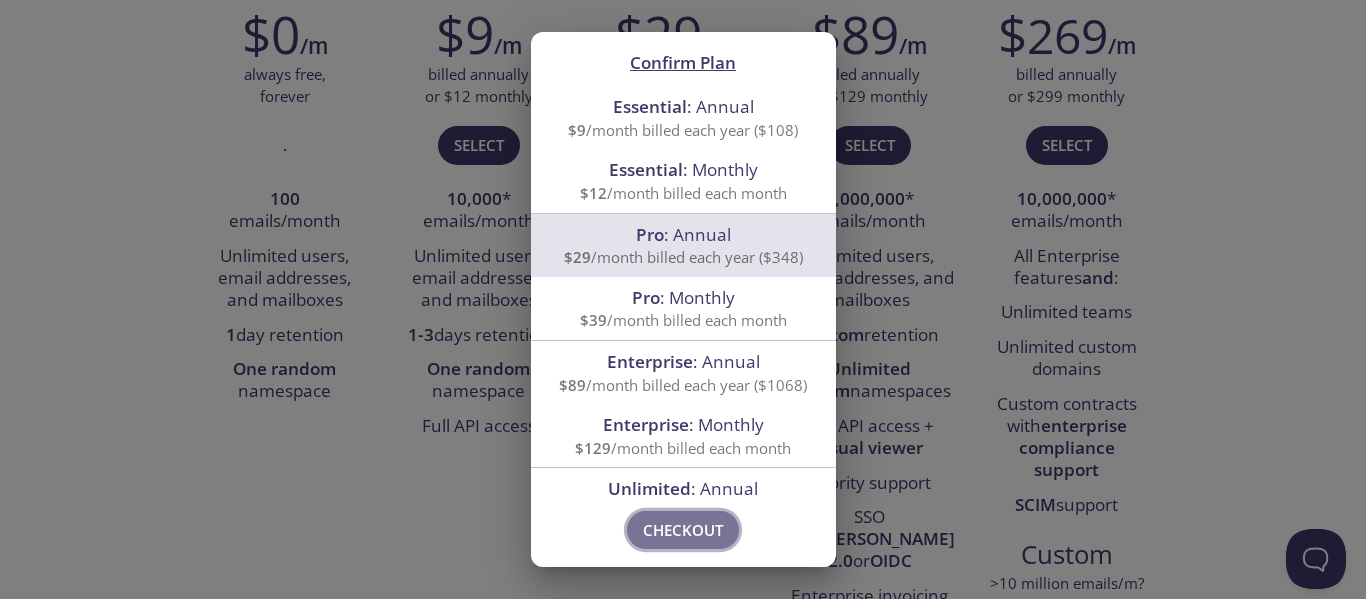 click on "Checkout" at bounding box center [683, 530] 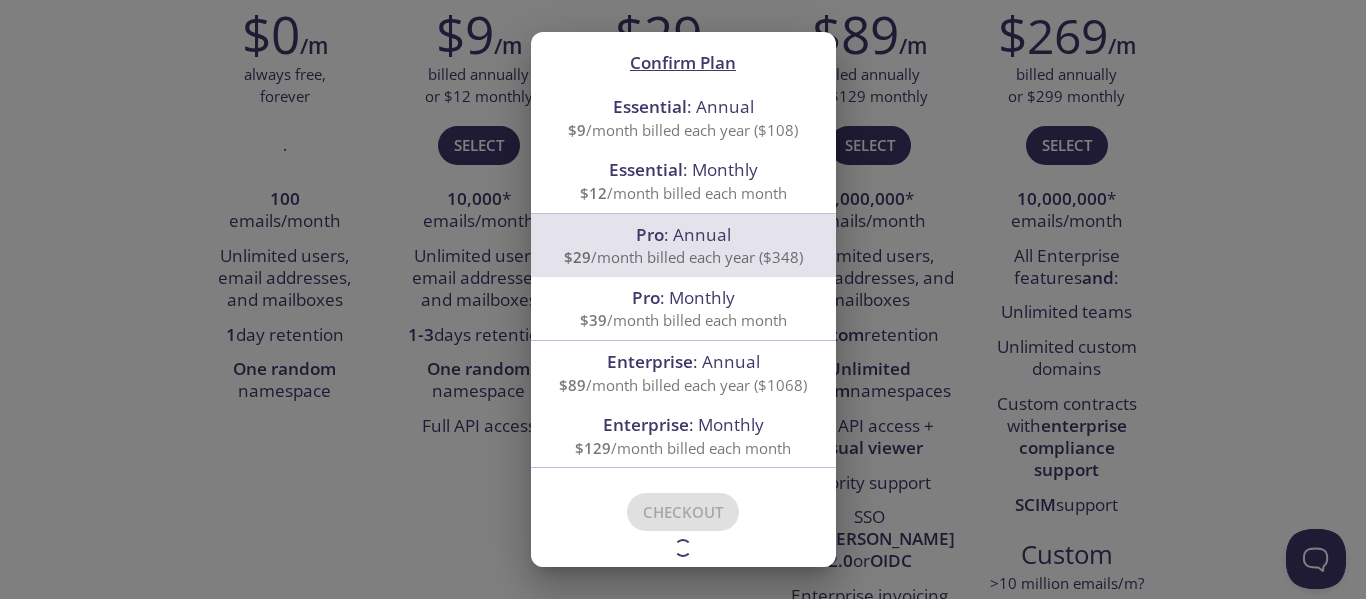 click on "Confirm Plan Essential : Annual $9 /month billed each year ($108) Essential : Monthly $12 /month billed each month Pro : Annual $29 /month billed each year ($348) Pro : Monthly $39 /month billed each month Enterprise : Annual $89 /month billed each year ($1068) Enterprise : Monthly $129 /month billed each month Unlimited : Annual $269 /month billed each year ($3228) Unlimited : Monthly $299 /month billed each month Please try again in a moment! Contact us   if this persists. Checkout" at bounding box center [683, 299] 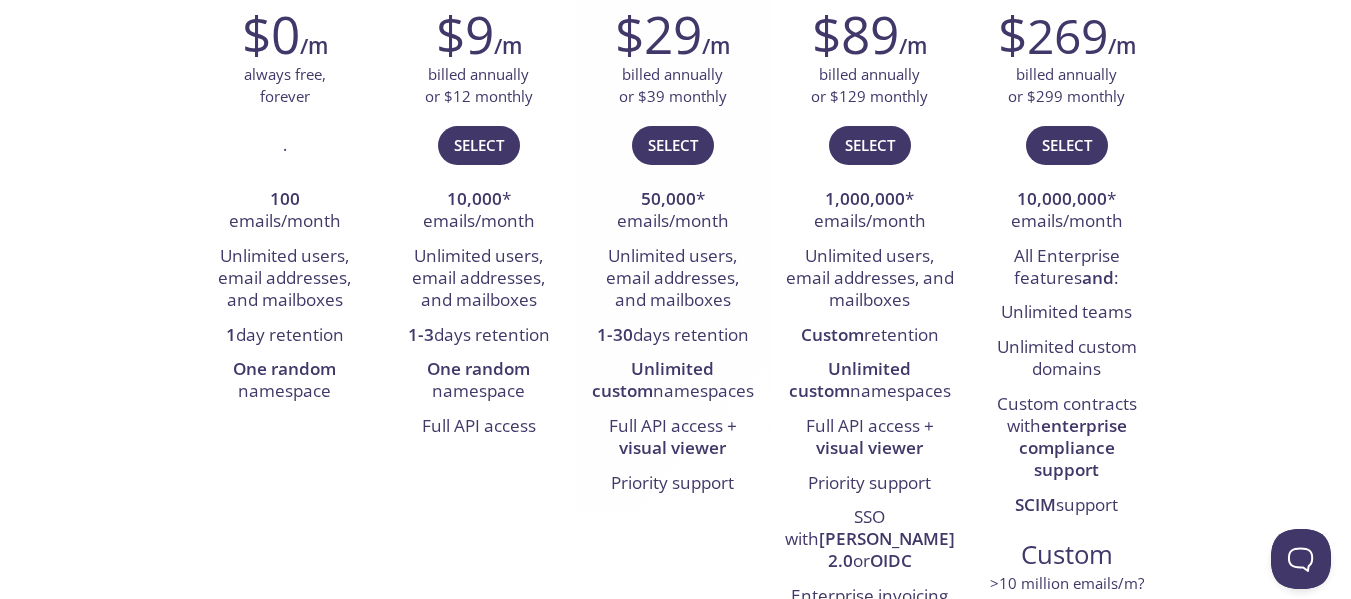 scroll, scrollTop: 0, scrollLeft: 0, axis: both 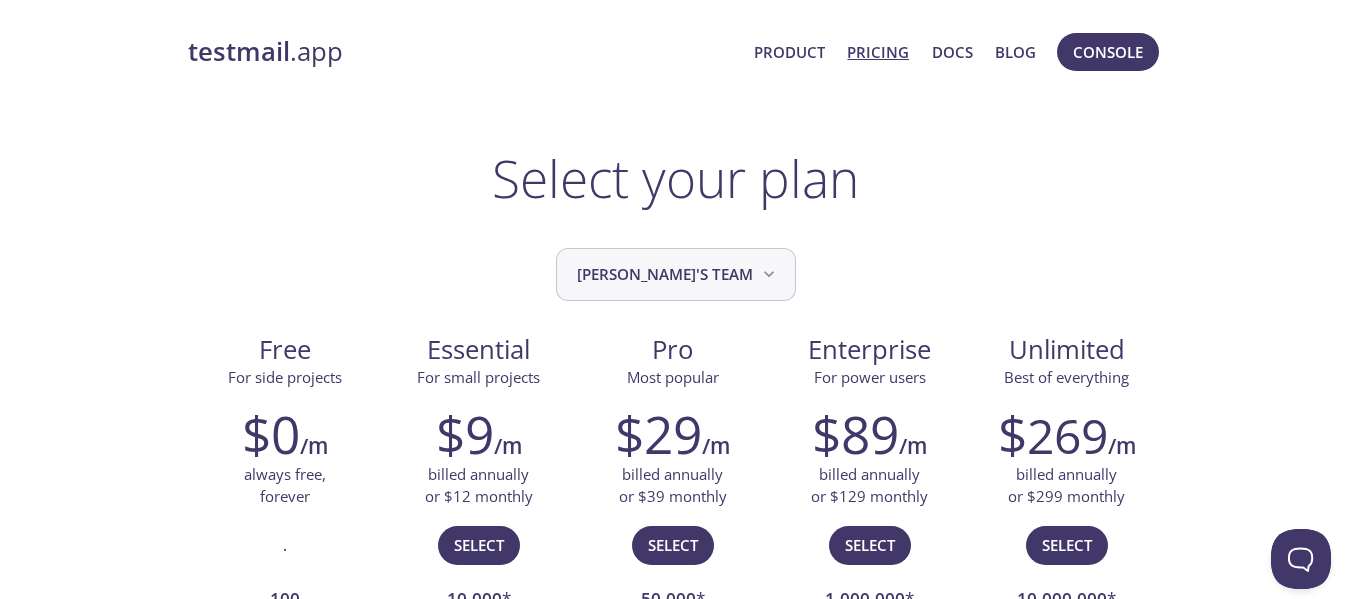 click on "Ali's team" at bounding box center (678, 274) 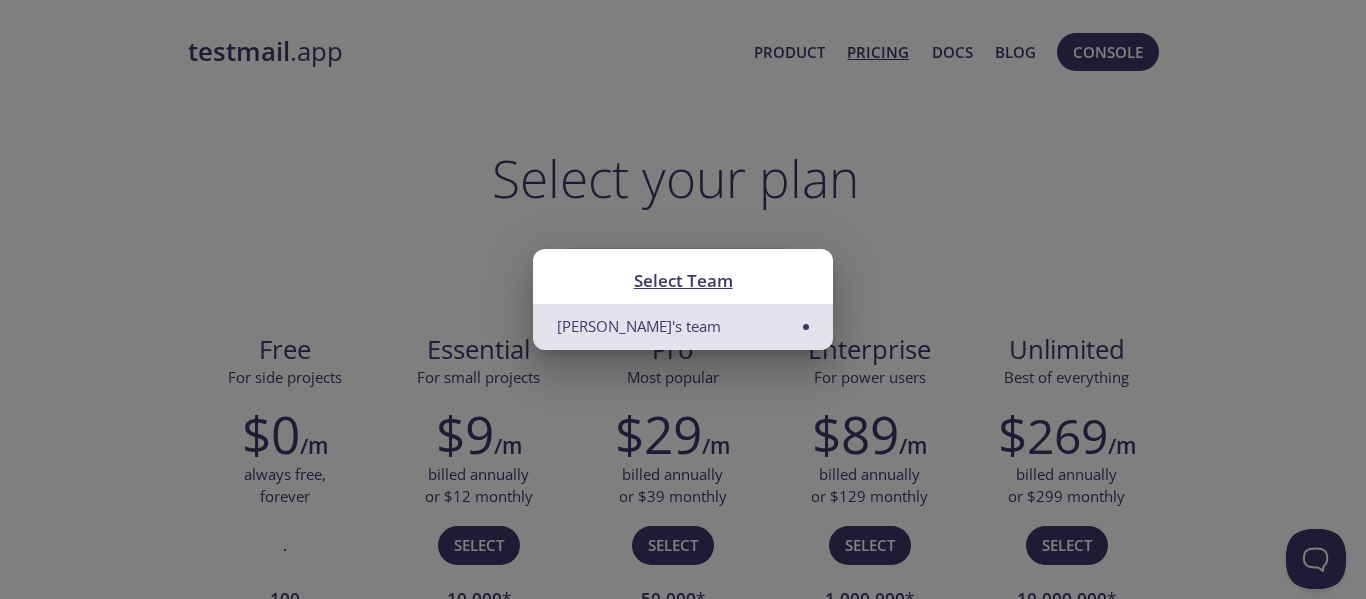 click on "Select Team Ali's team" at bounding box center [683, 299] 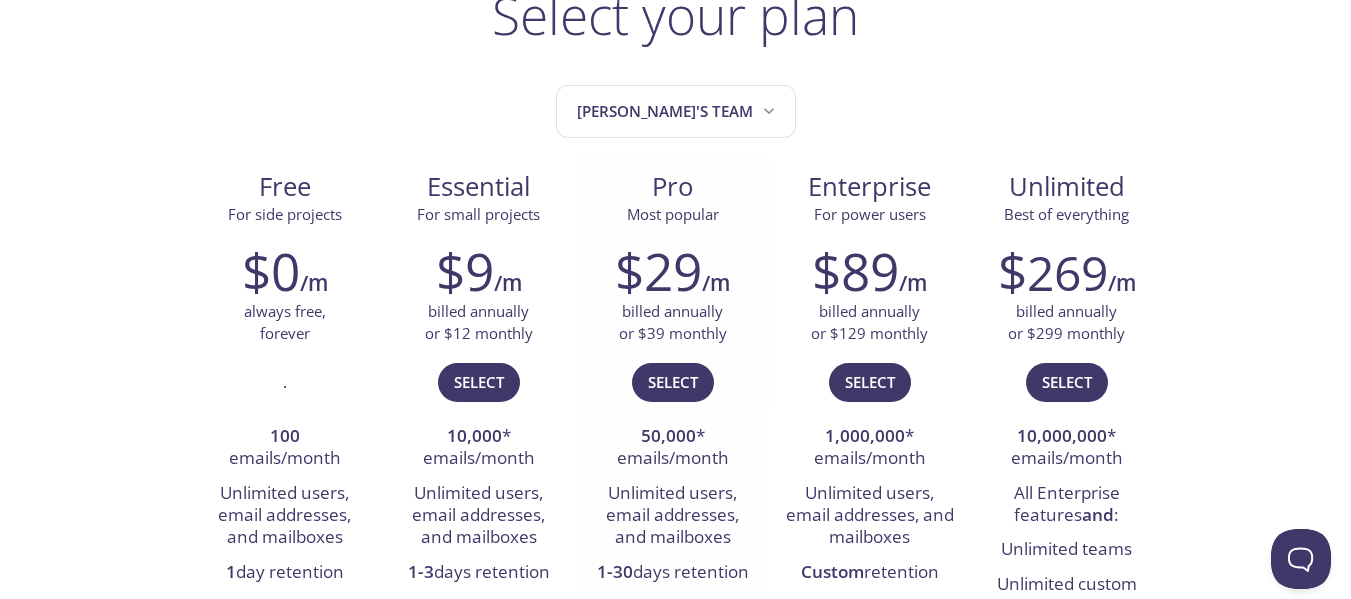 scroll, scrollTop: 200, scrollLeft: 0, axis: vertical 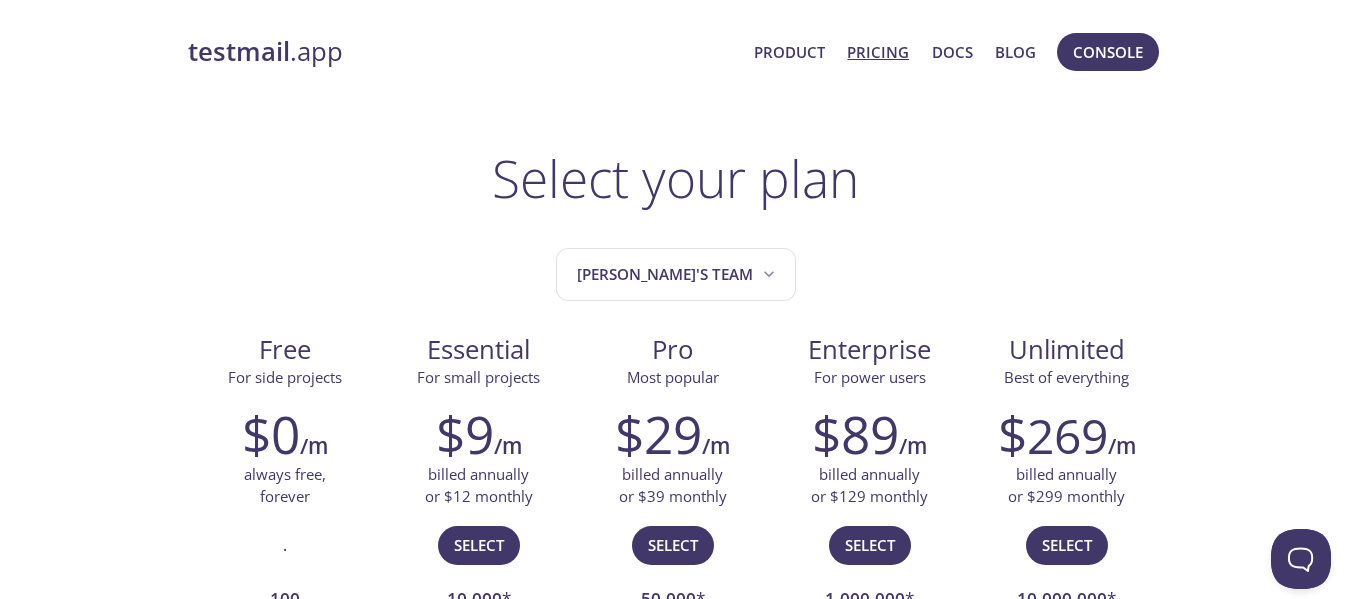 click on "testmail .app" at bounding box center [463, 52] 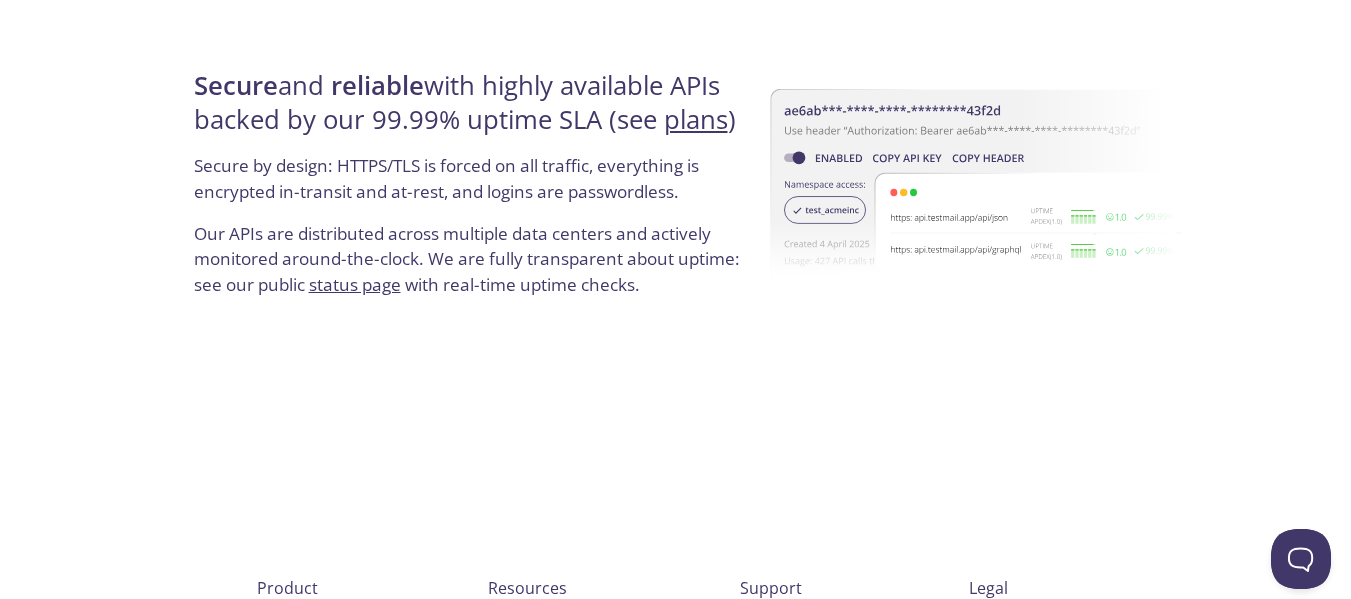 scroll, scrollTop: 3974, scrollLeft: 0, axis: vertical 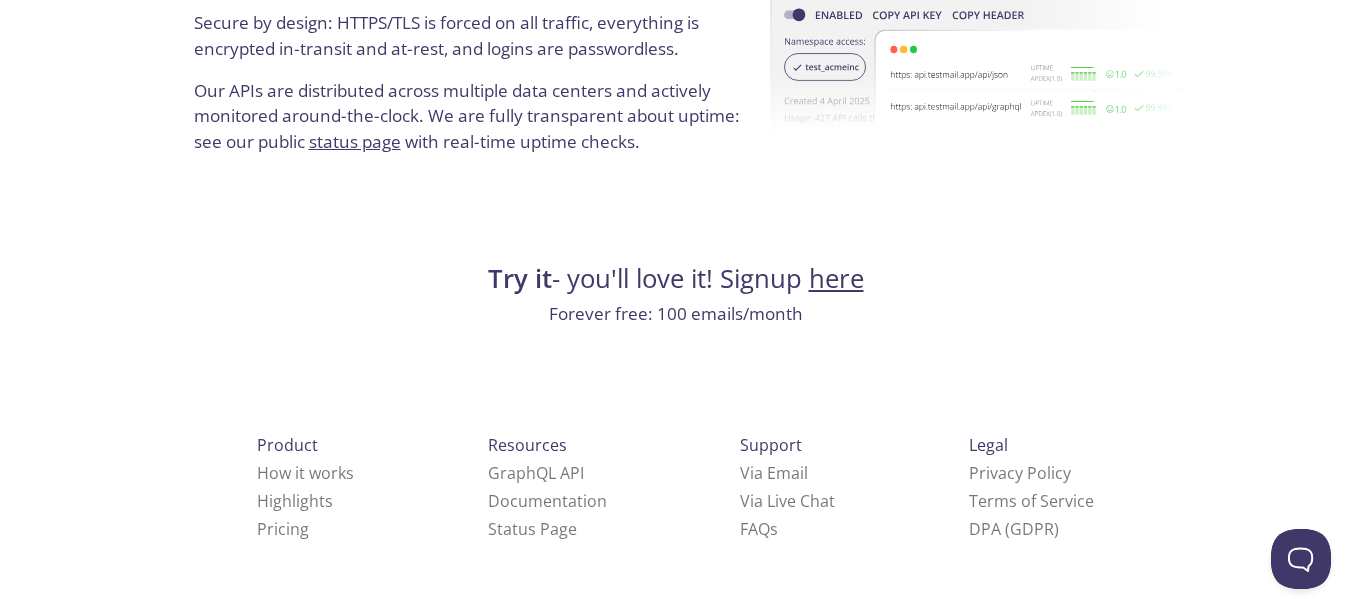 click on "here" at bounding box center (836, 278) 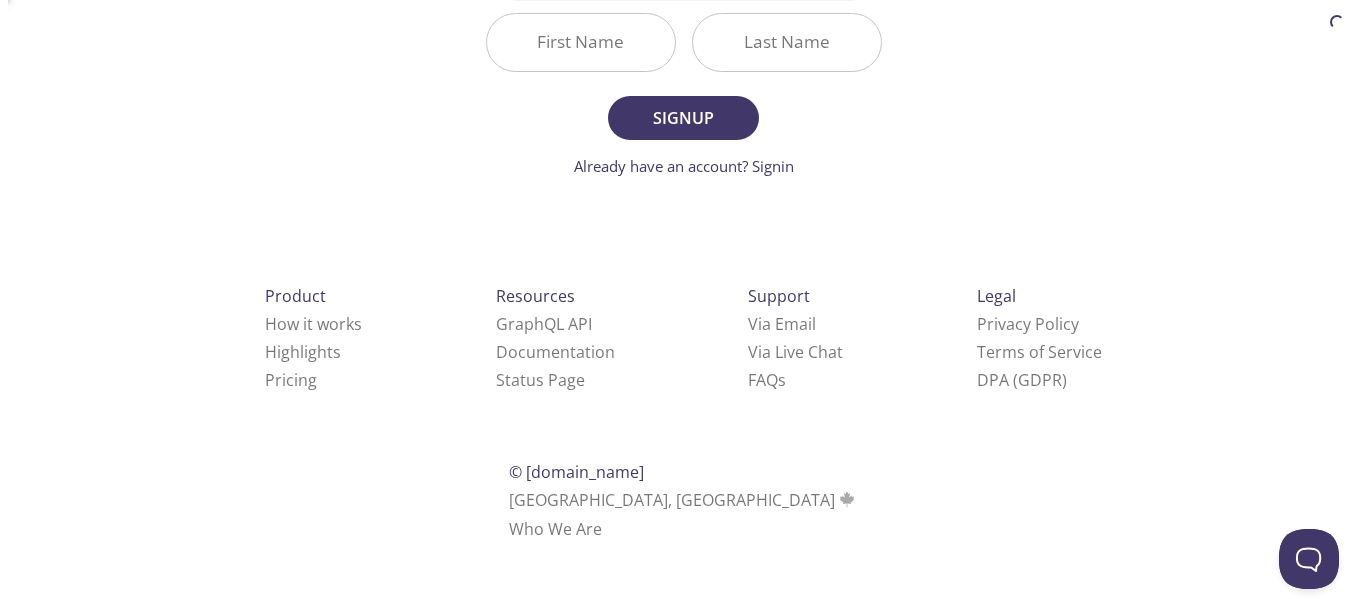 scroll, scrollTop: 0, scrollLeft: 0, axis: both 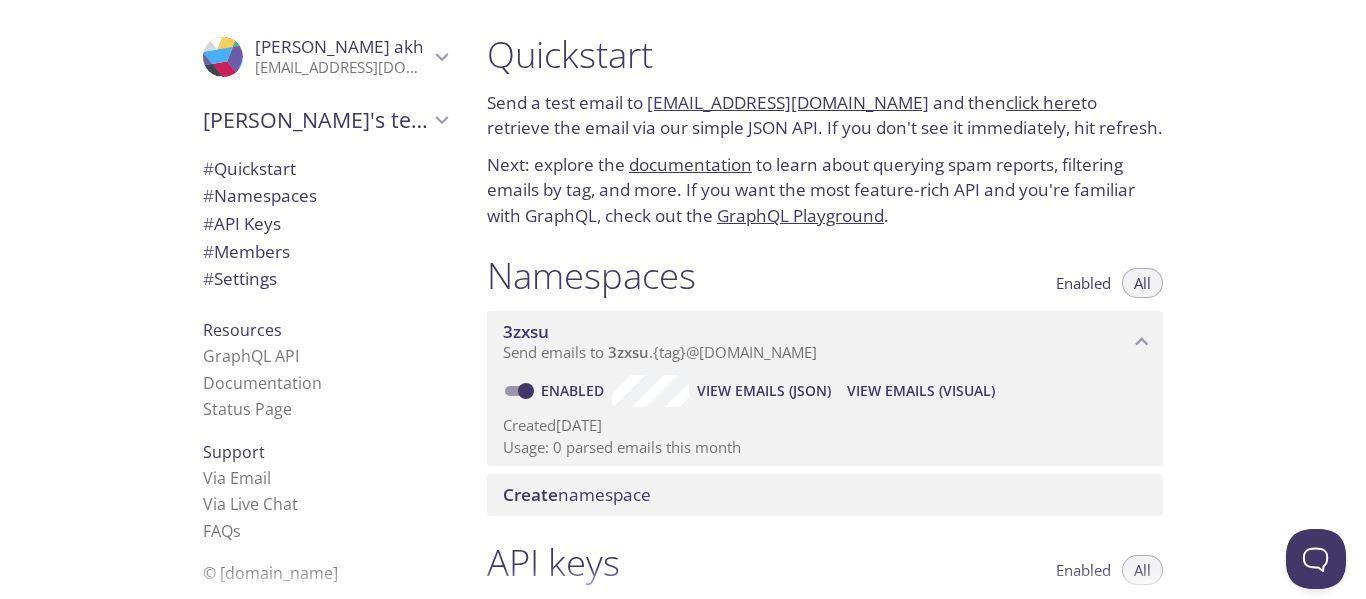 click on "View Emails (Visual)" at bounding box center [921, 391] 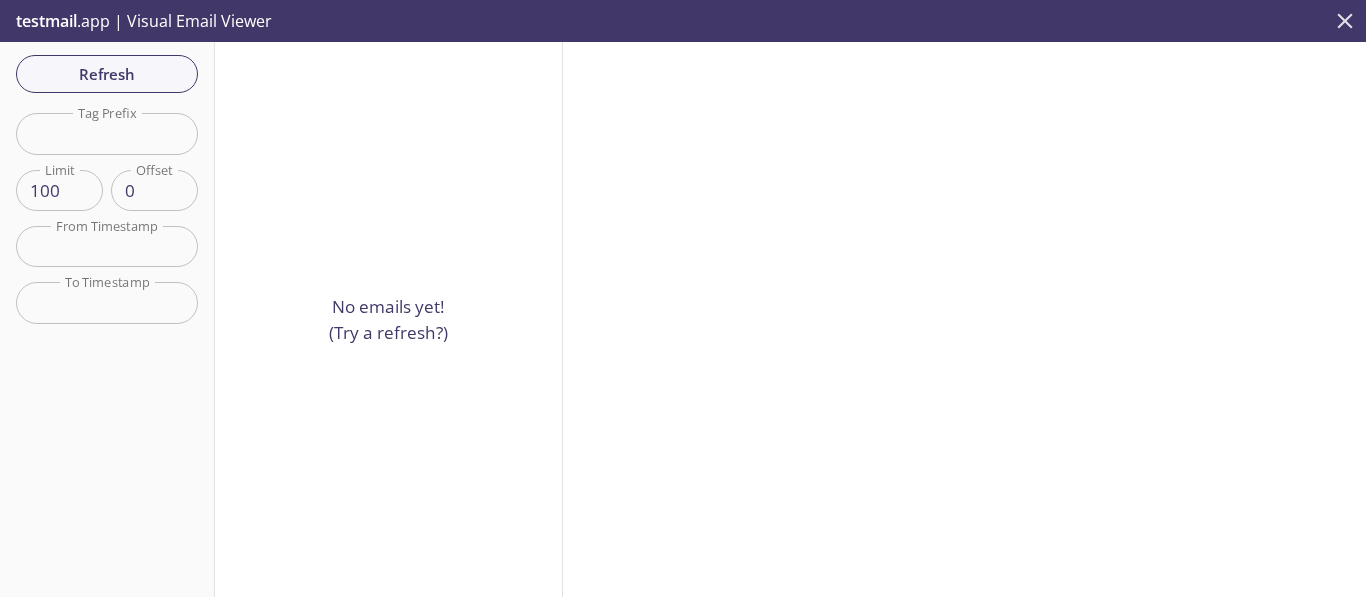 click 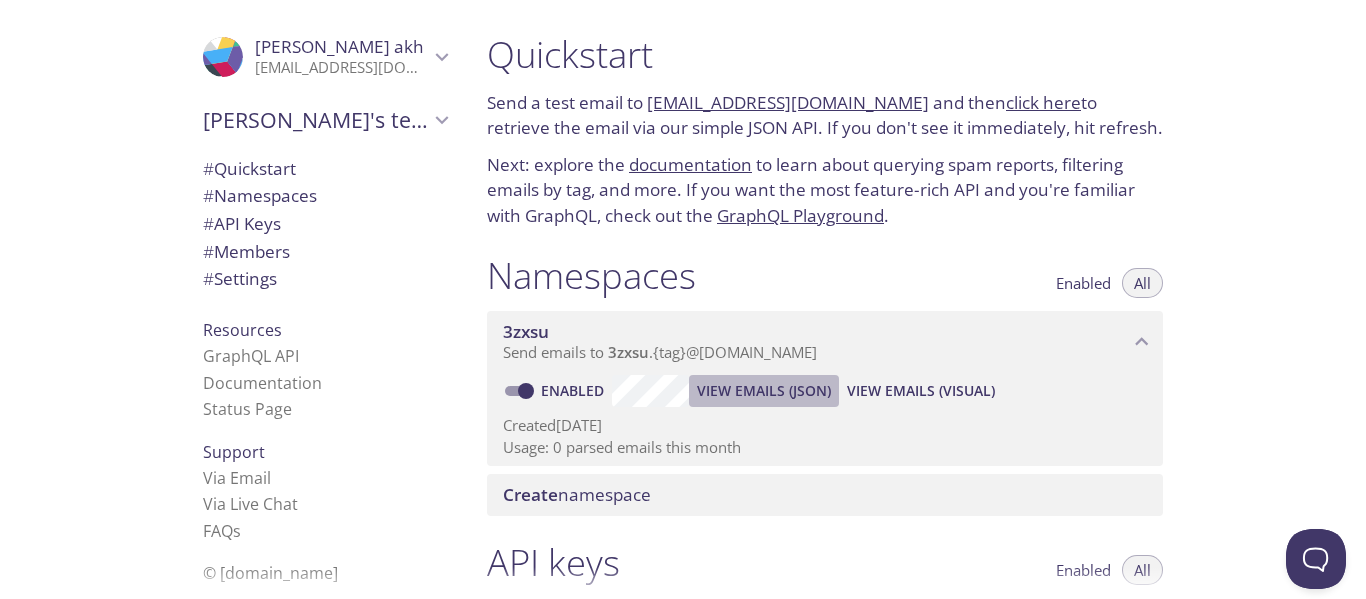click on "View Emails (JSON)" at bounding box center (764, 391) 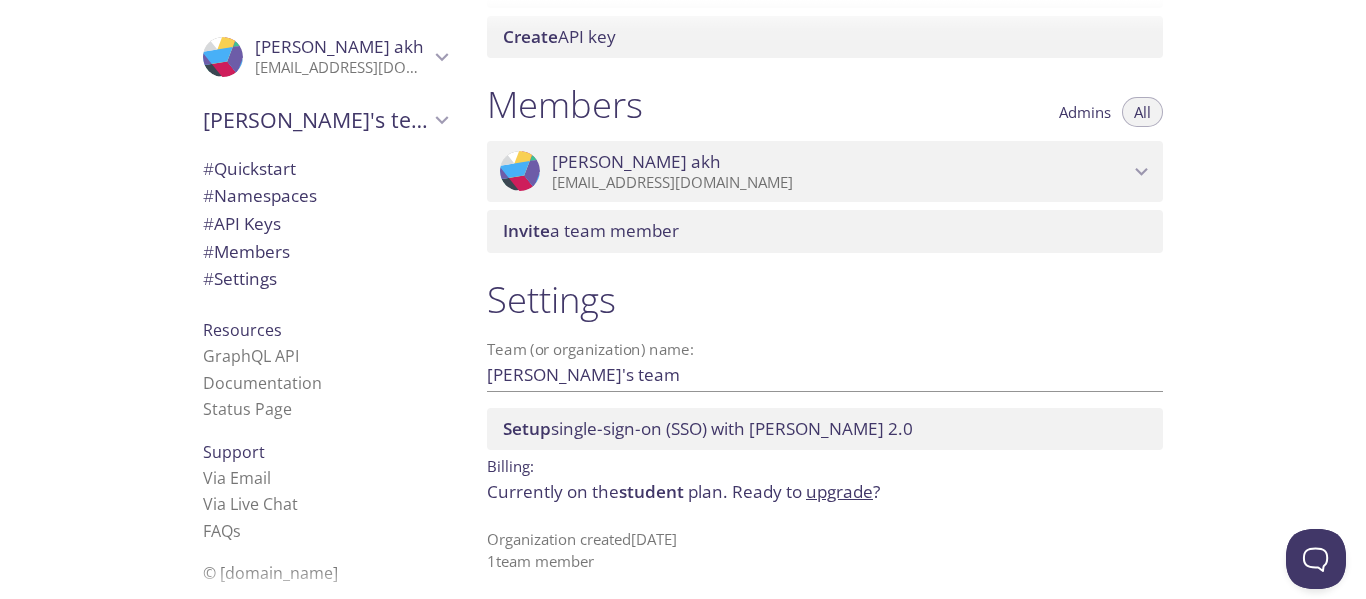 scroll, scrollTop: 823, scrollLeft: 0, axis: vertical 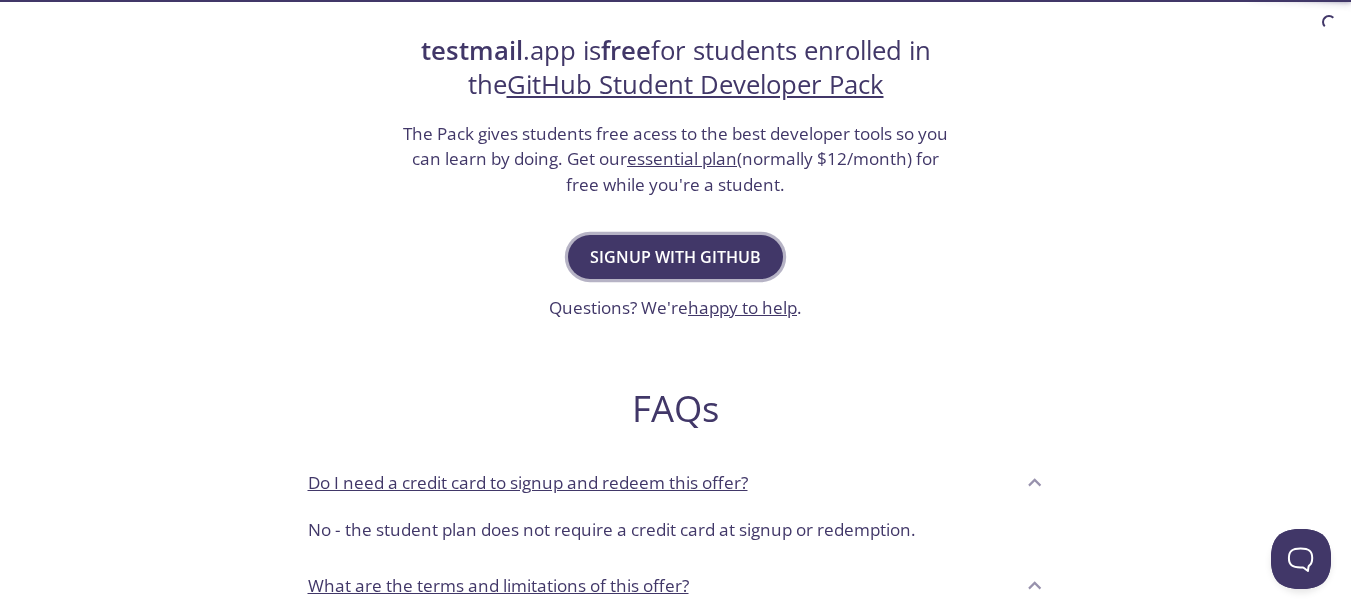click on "Signup with GitHub" at bounding box center [675, 257] 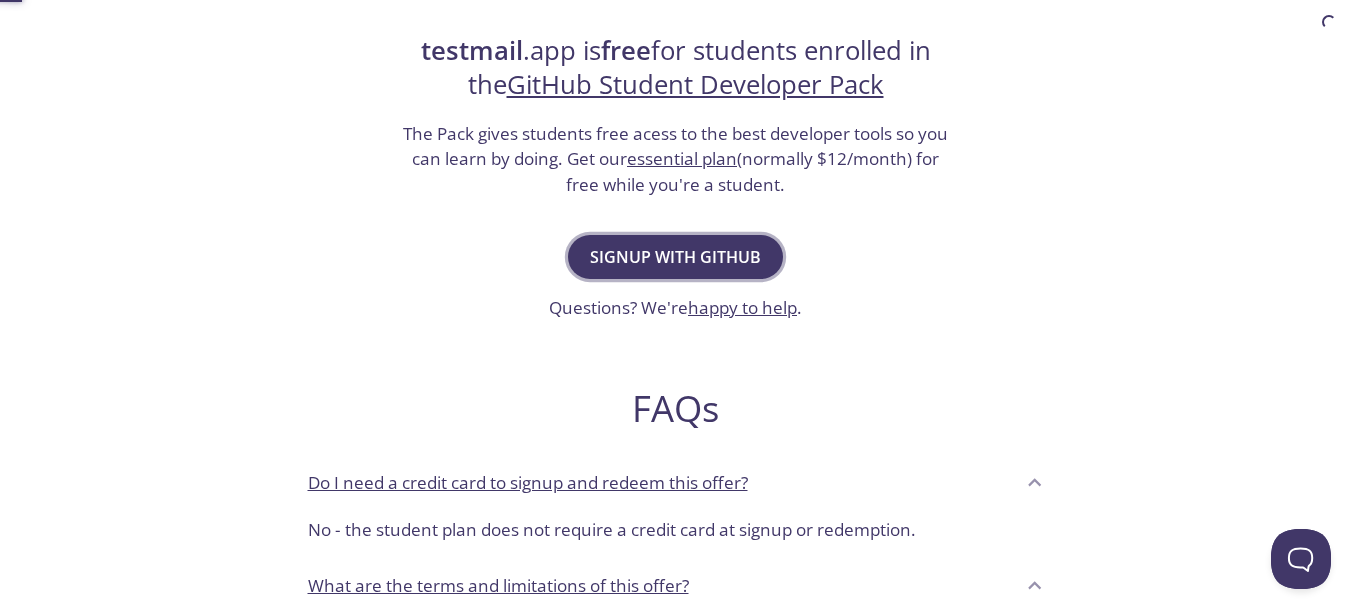 scroll, scrollTop: 0, scrollLeft: 0, axis: both 